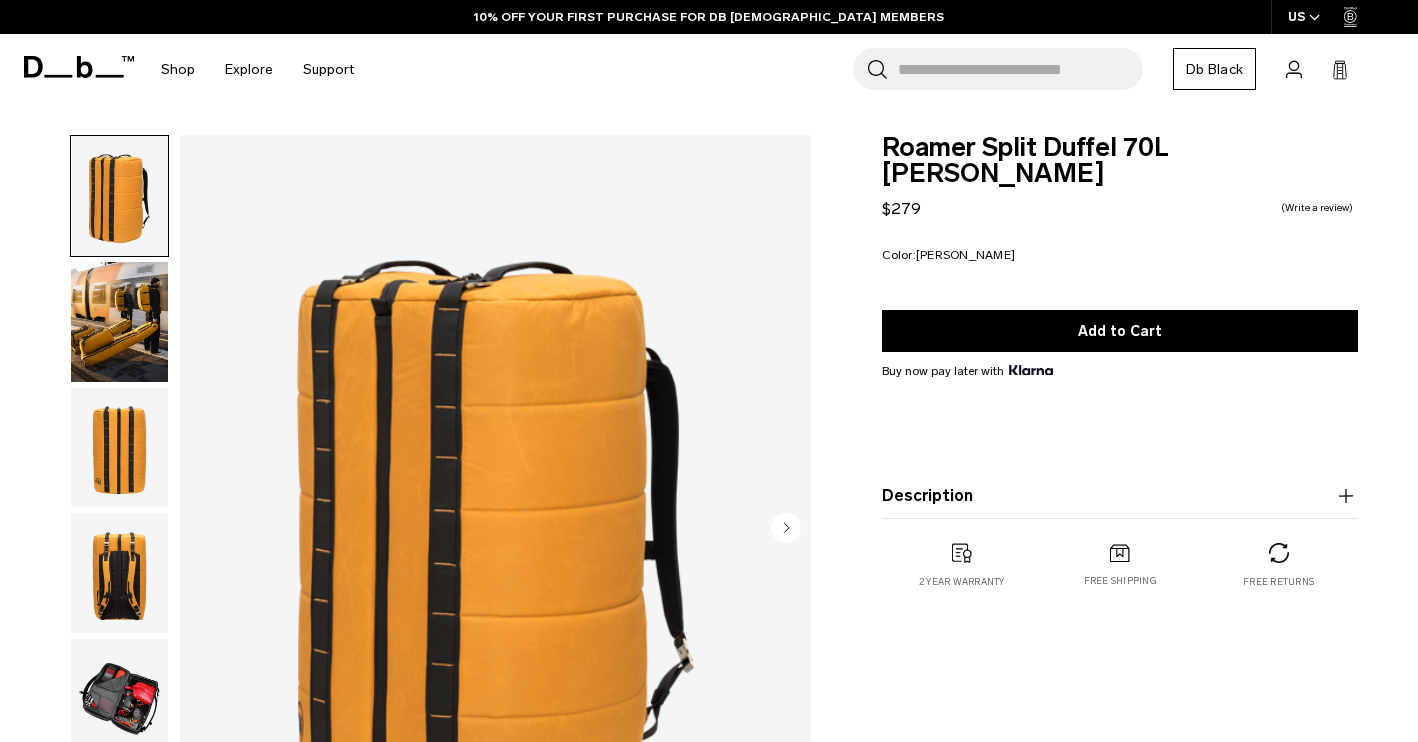 scroll, scrollTop: 0, scrollLeft: 0, axis: both 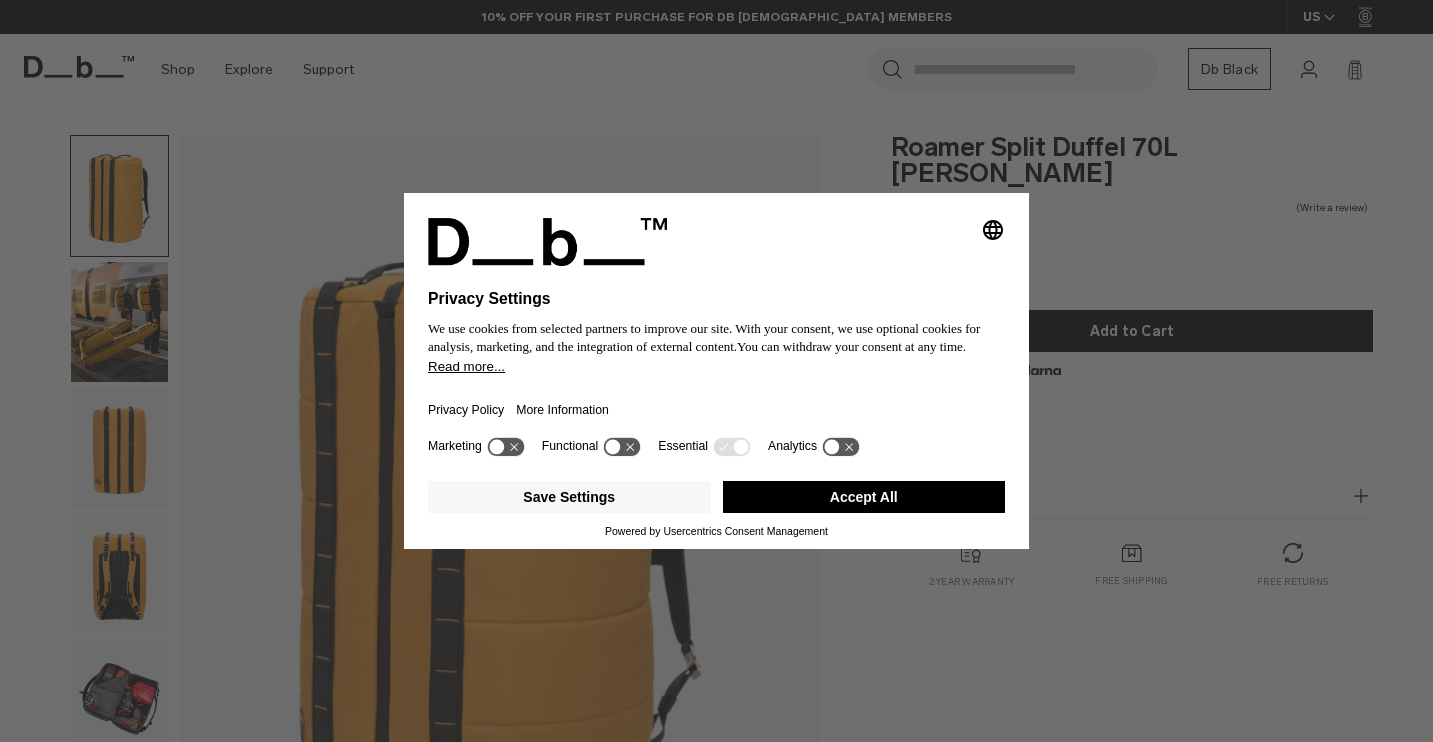 click on "Accept All" at bounding box center (864, 497) 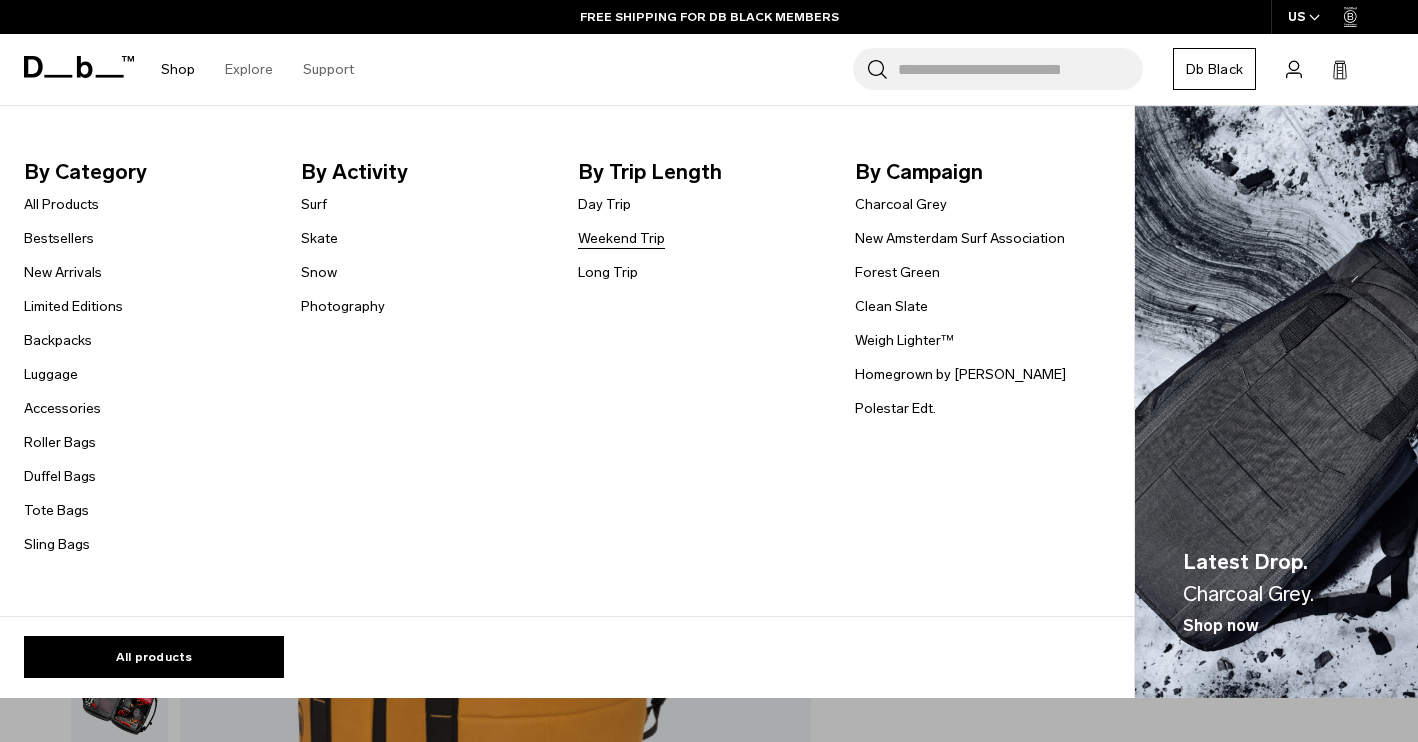 click on "Weekend Trip" at bounding box center [621, 238] 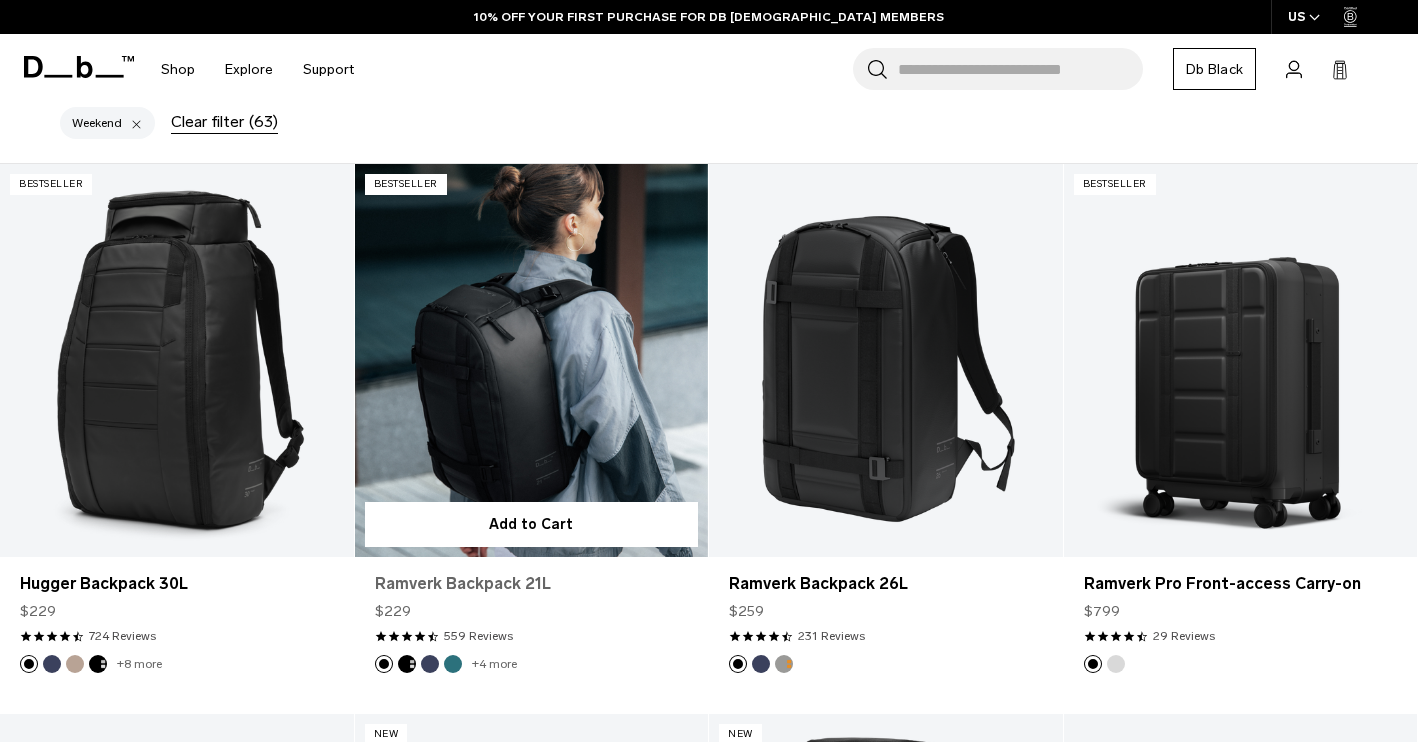scroll, scrollTop: 401, scrollLeft: 0, axis: vertical 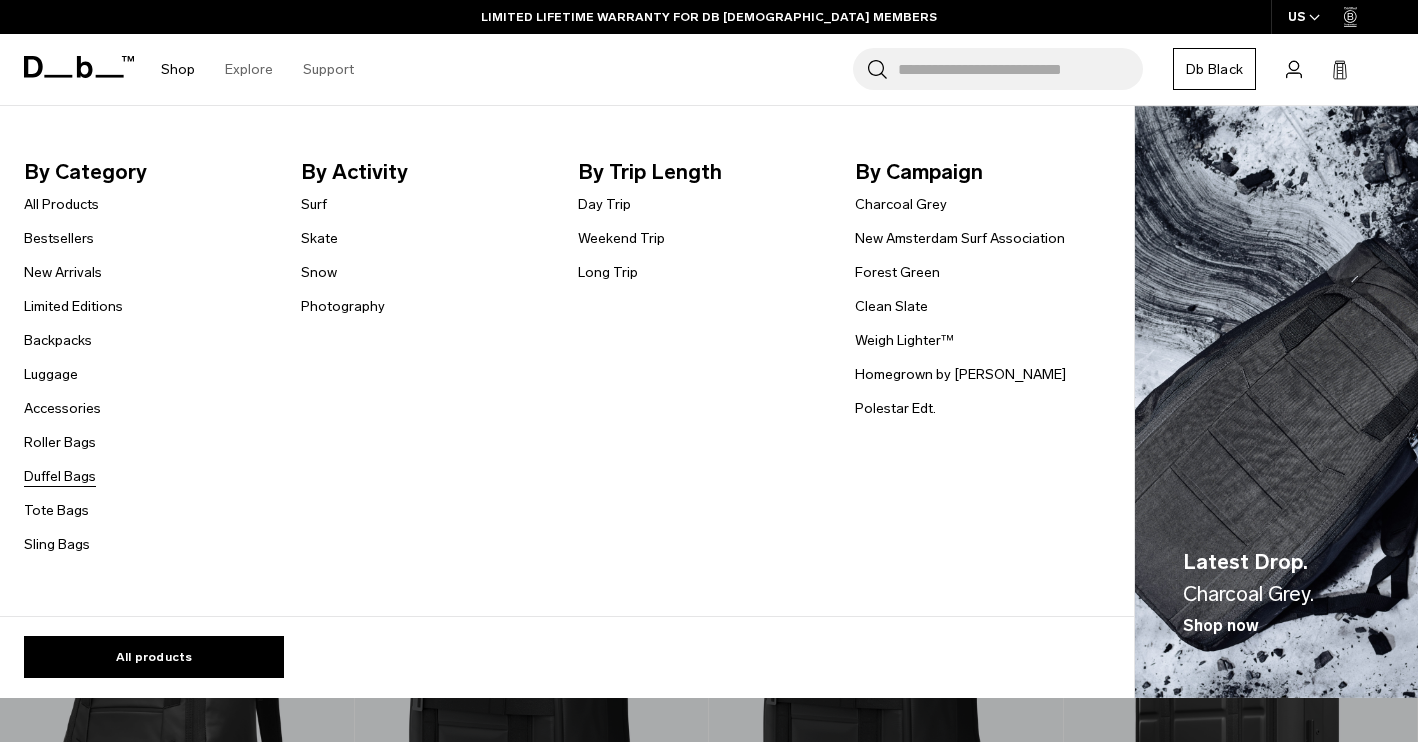 click on "Duffel Bags" at bounding box center (60, 476) 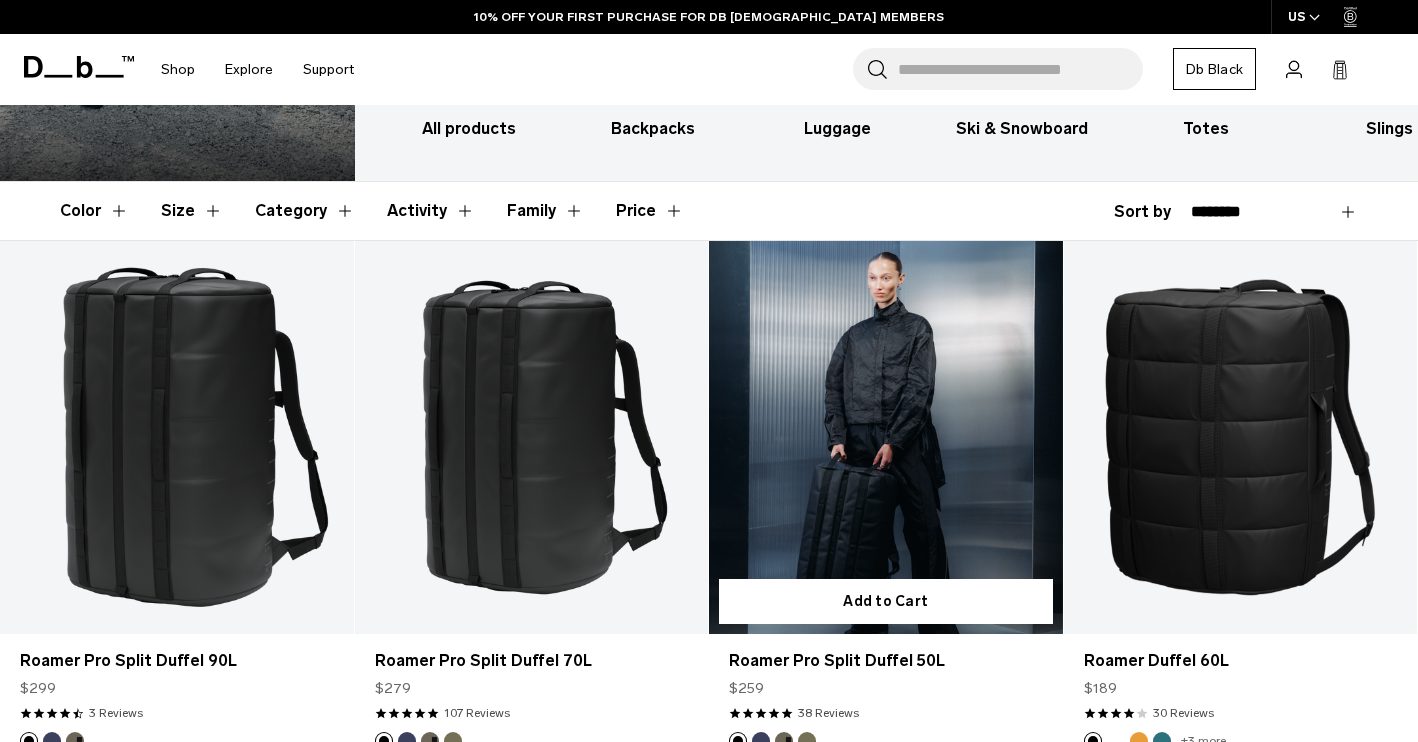scroll, scrollTop: 252, scrollLeft: 0, axis: vertical 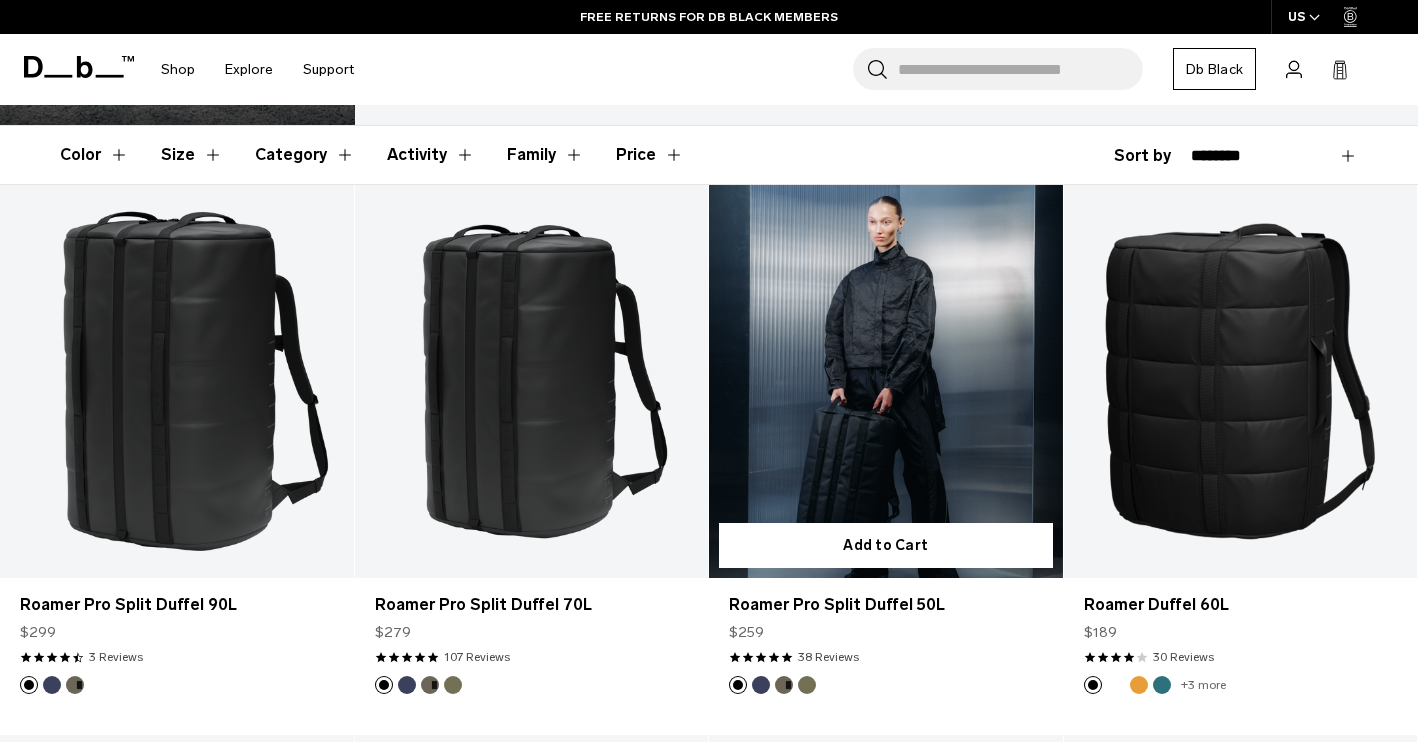 click at bounding box center [886, 381] 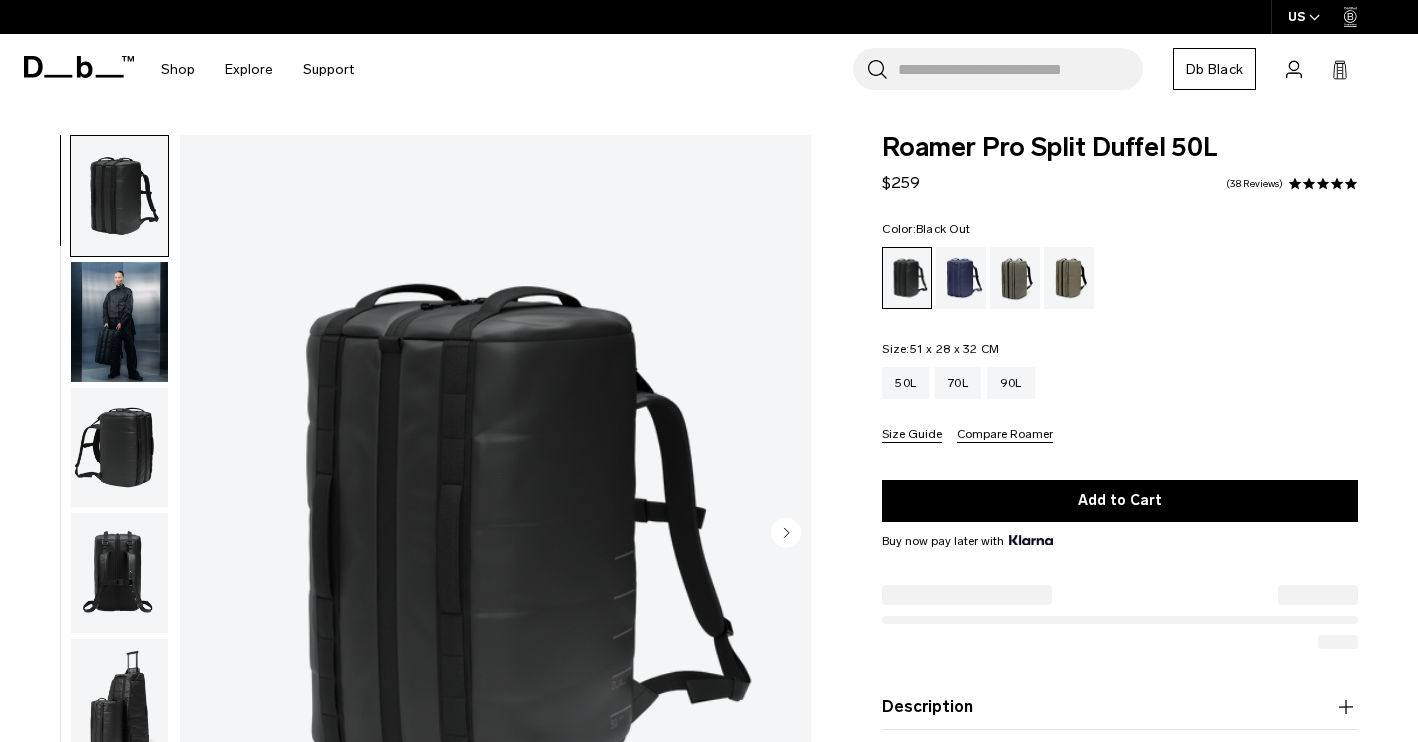 scroll, scrollTop: 128, scrollLeft: 0, axis: vertical 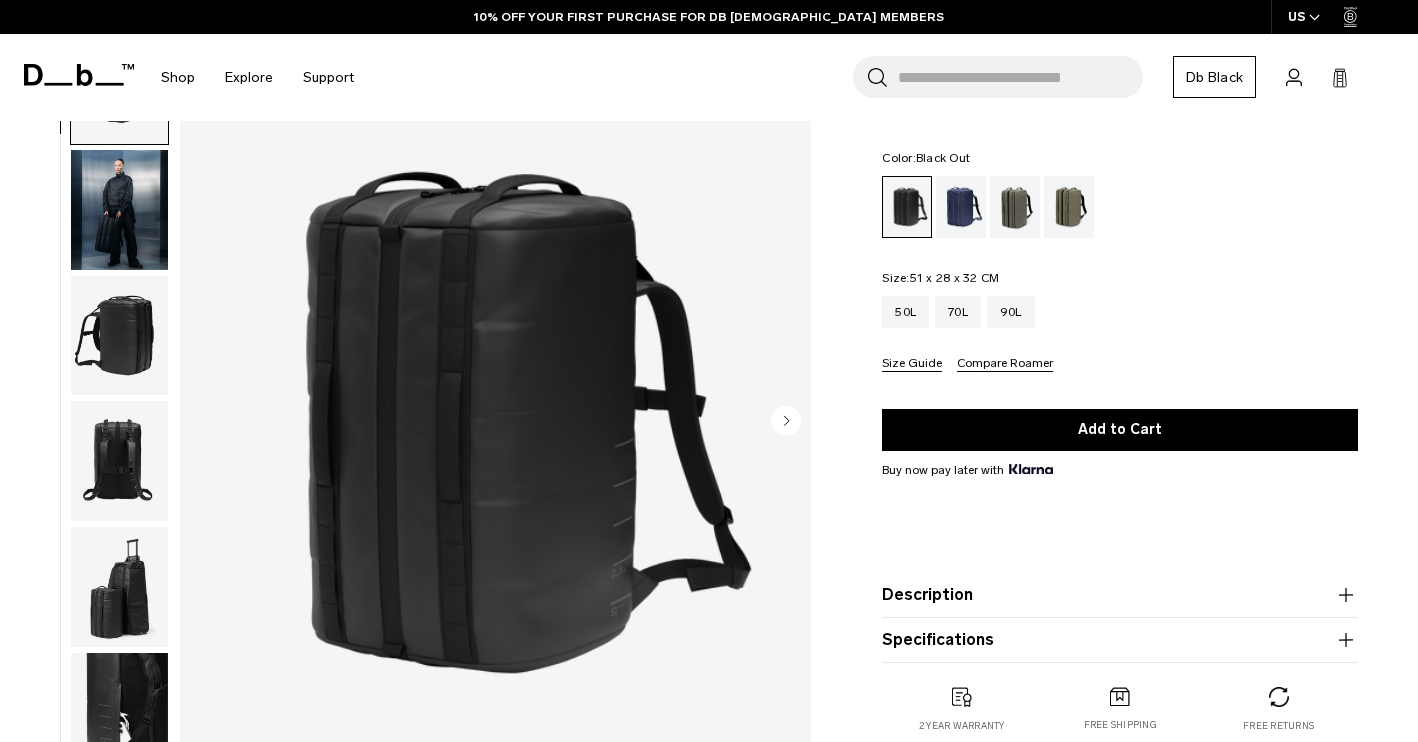 click at bounding box center [119, 336] 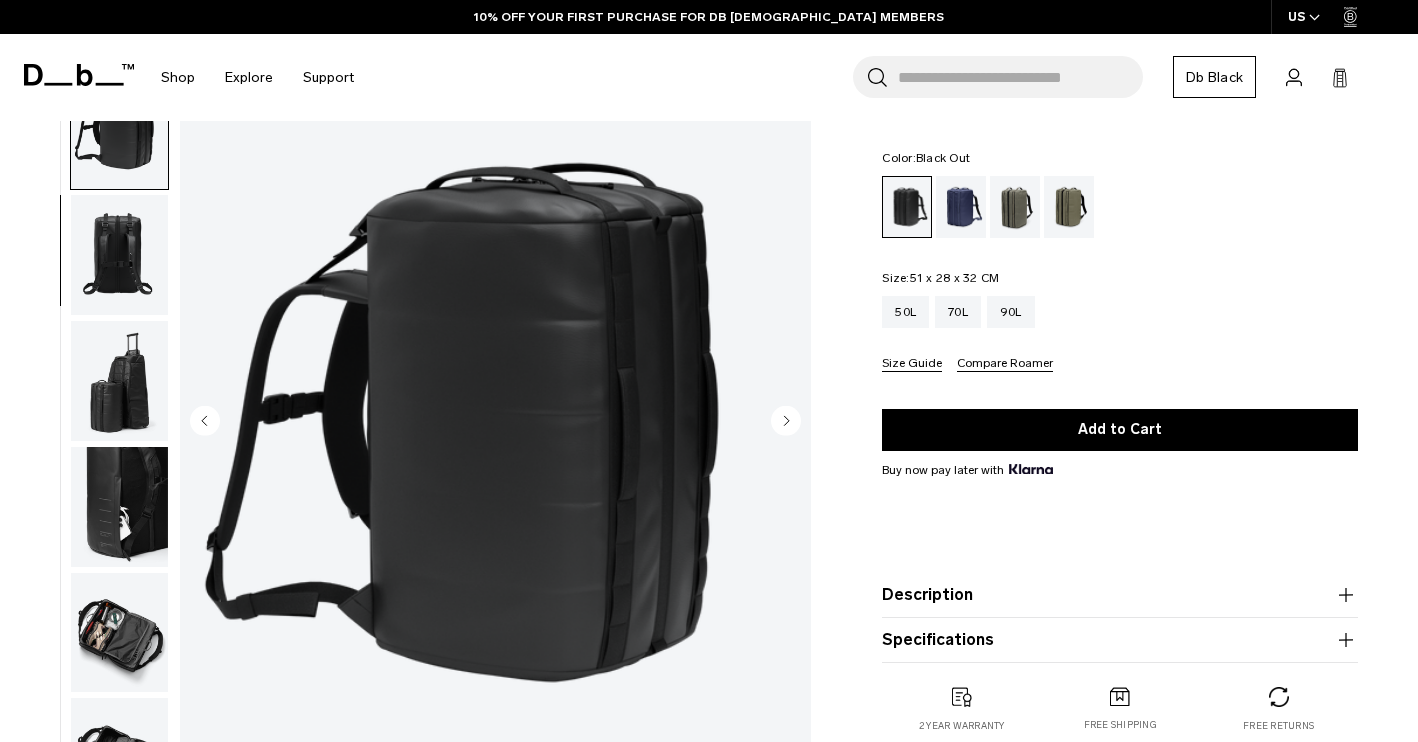 scroll, scrollTop: 255, scrollLeft: 0, axis: vertical 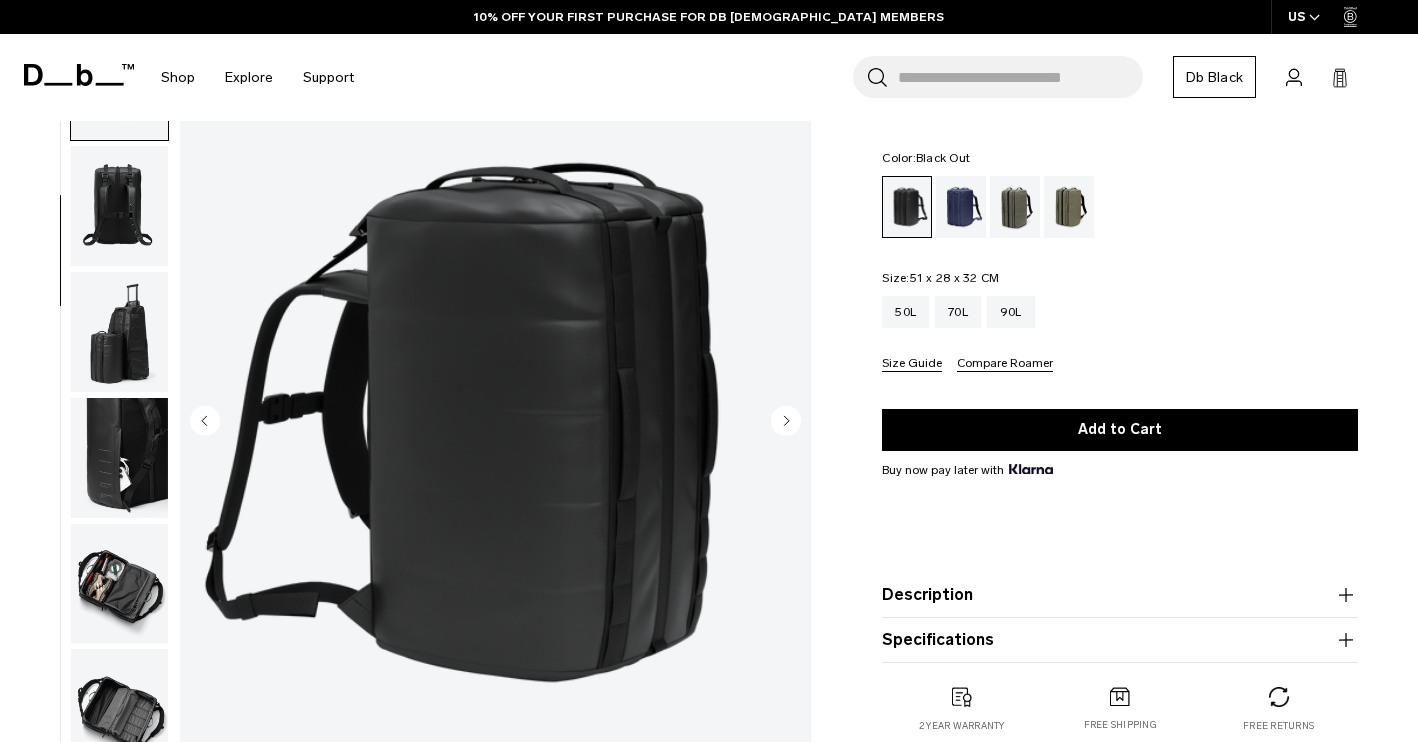 click at bounding box center [119, 206] 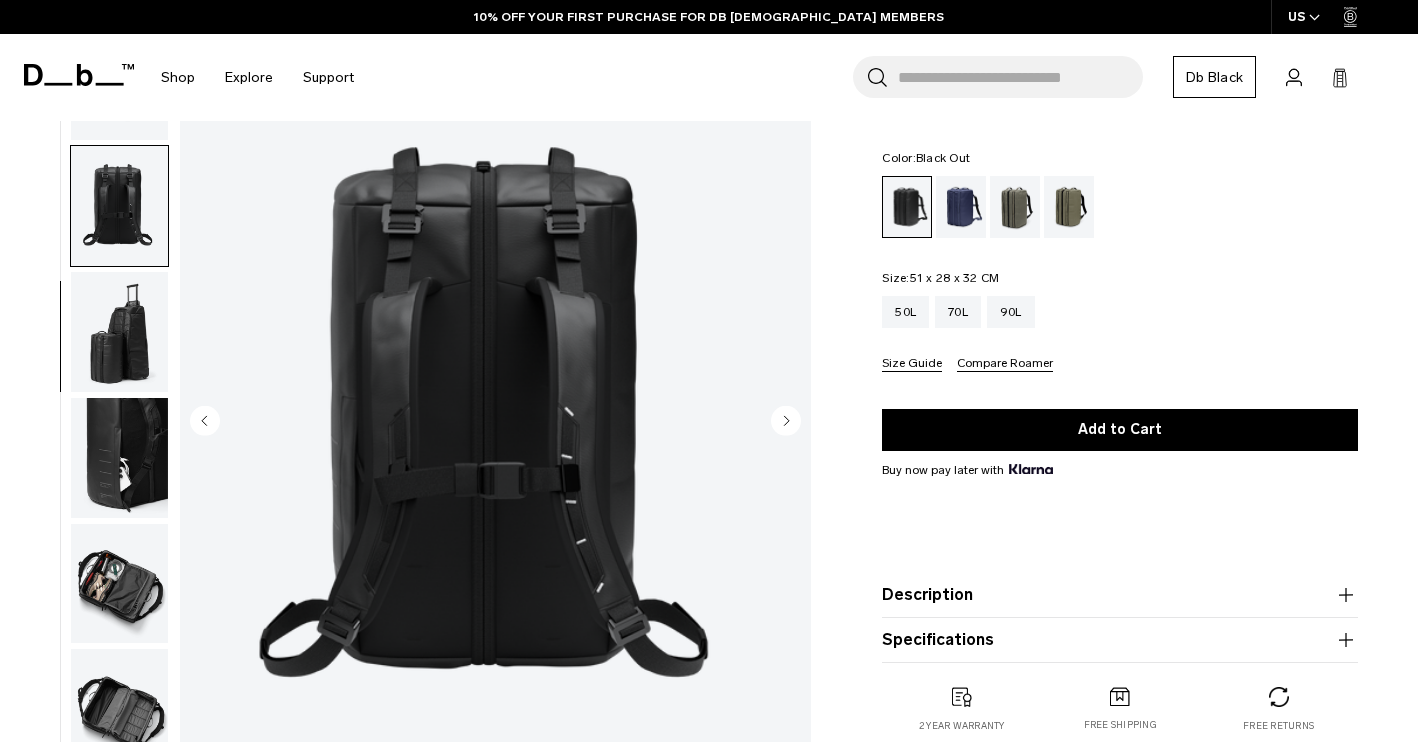 scroll, scrollTop: 342, scrollLeft: 0, axis: vertical 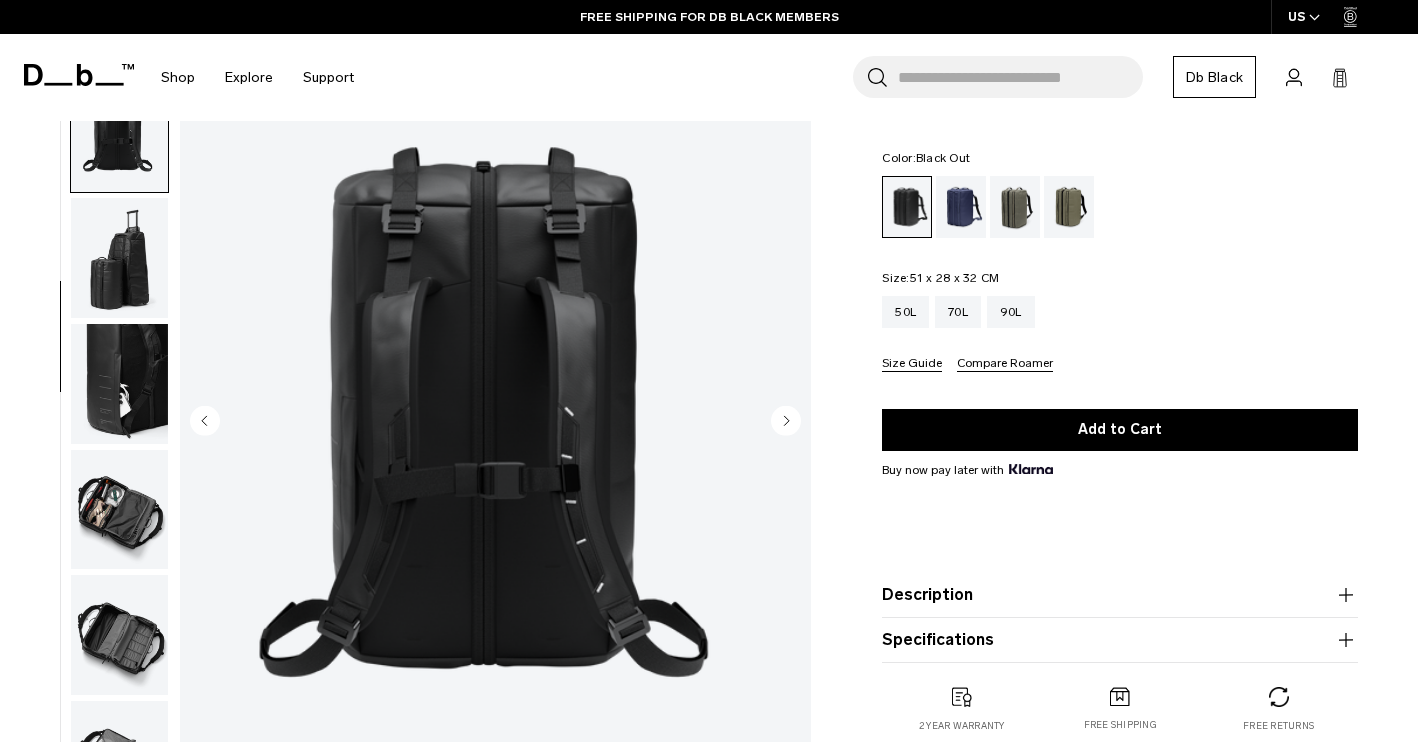 click at bounding box center (119, 510) 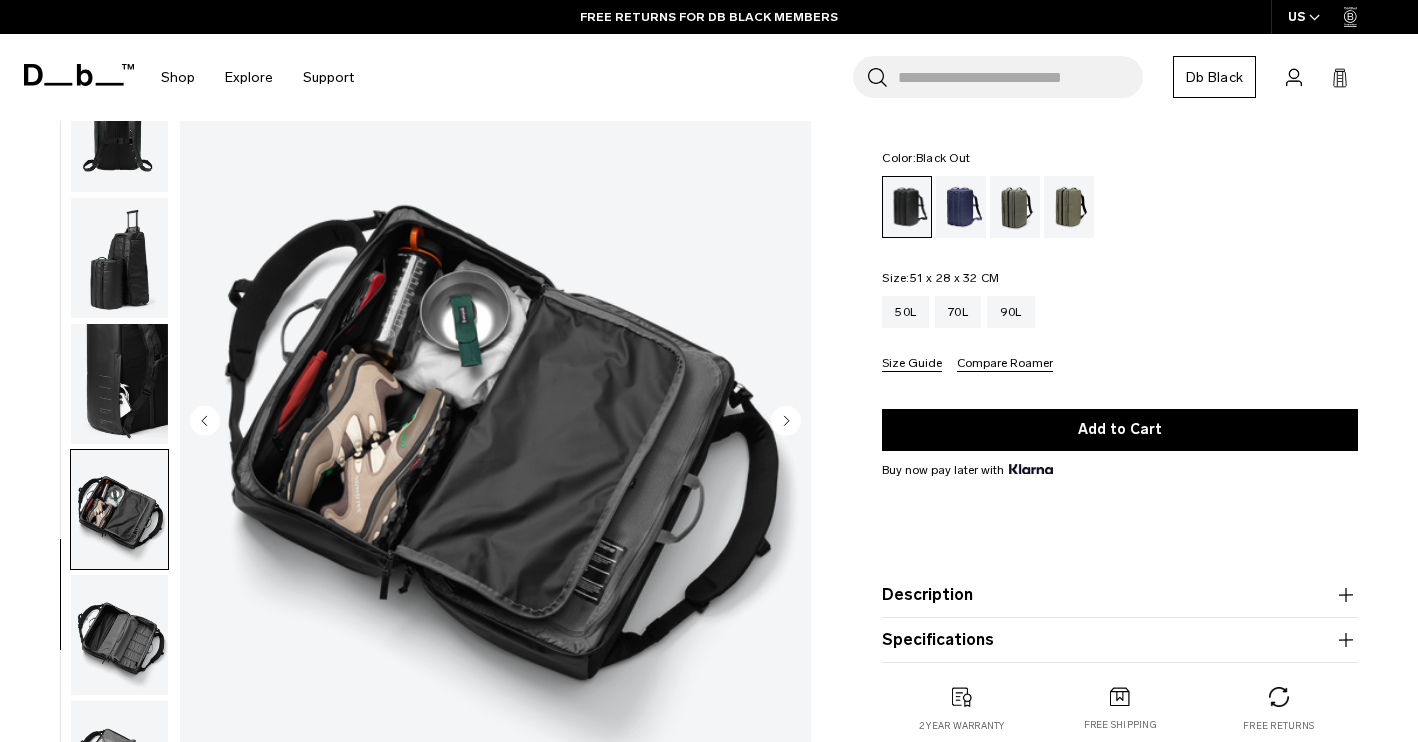 click at bounding box center (119, 635) 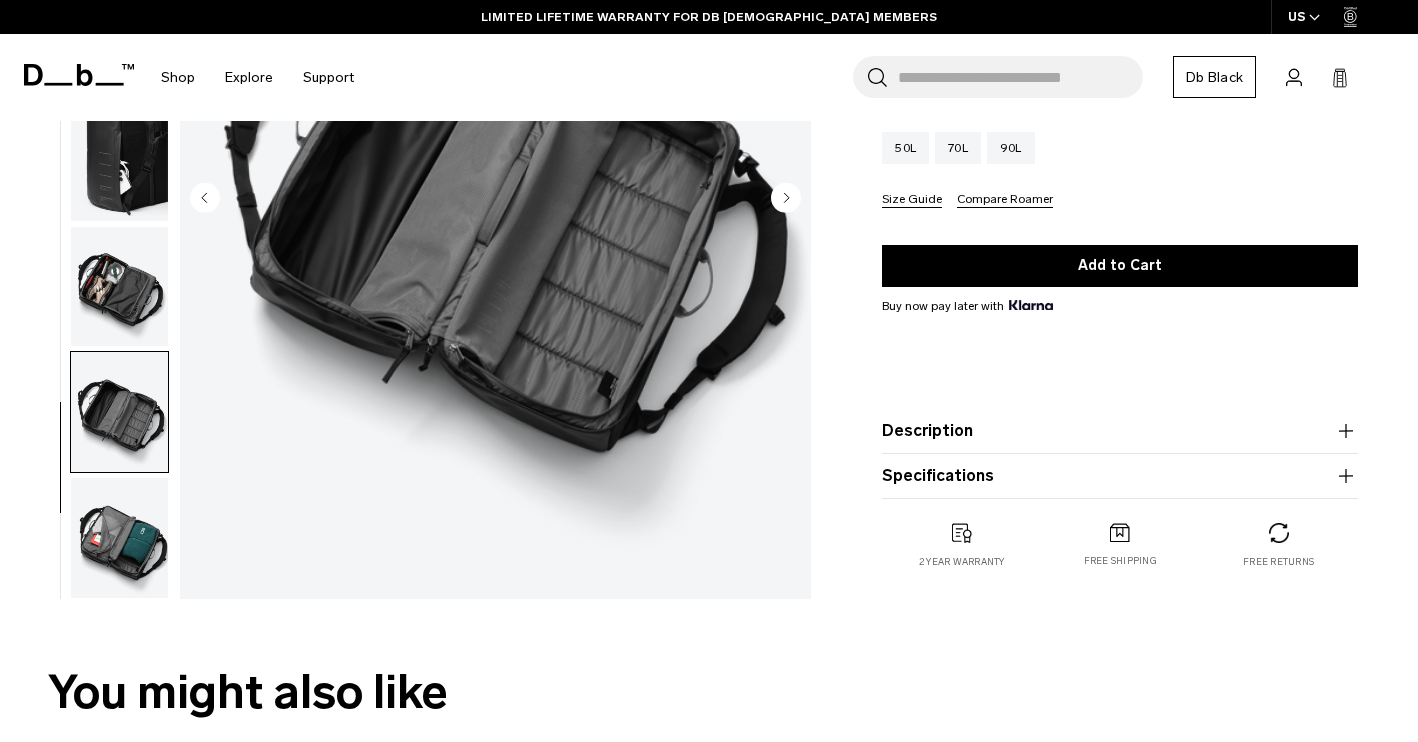 scroll, scrollTop: 413, scrollLeft: 0, axis: vertical 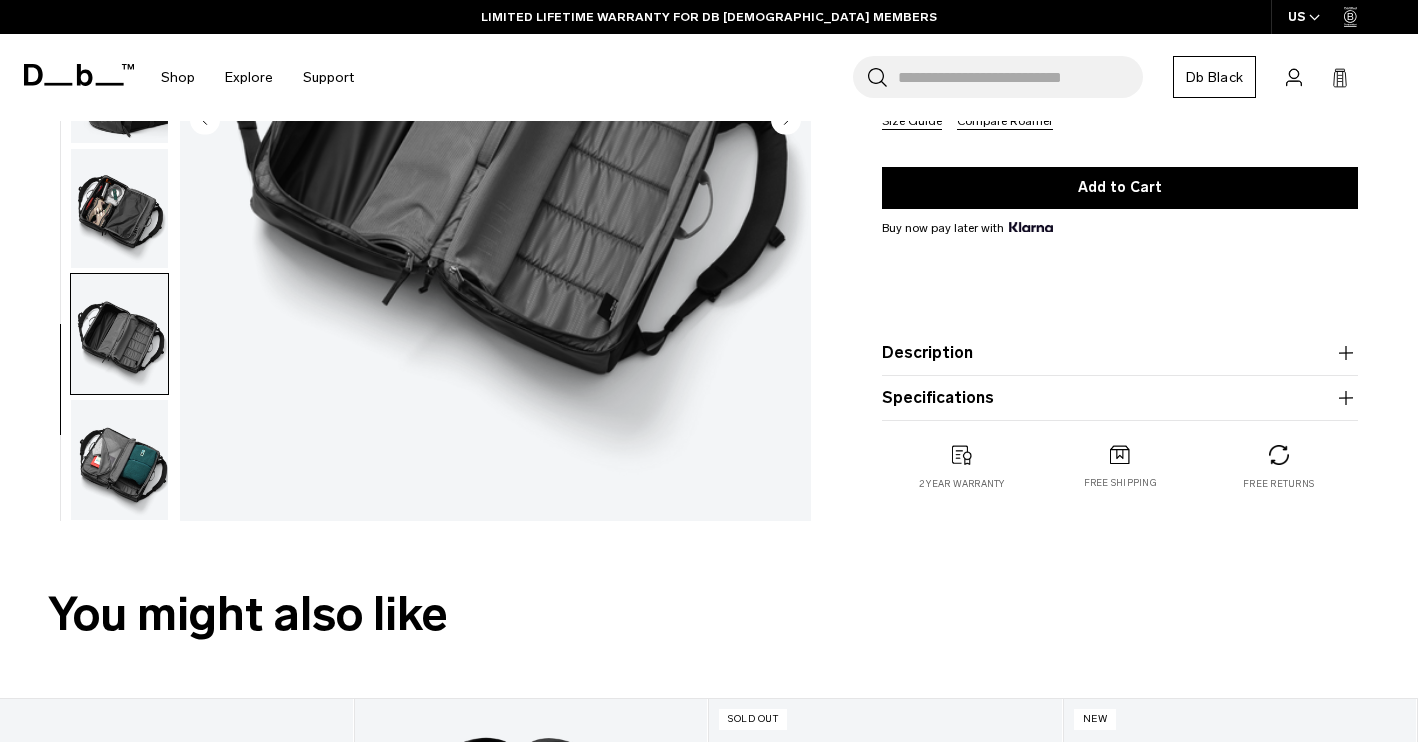 click at bounding box center [119, 460] 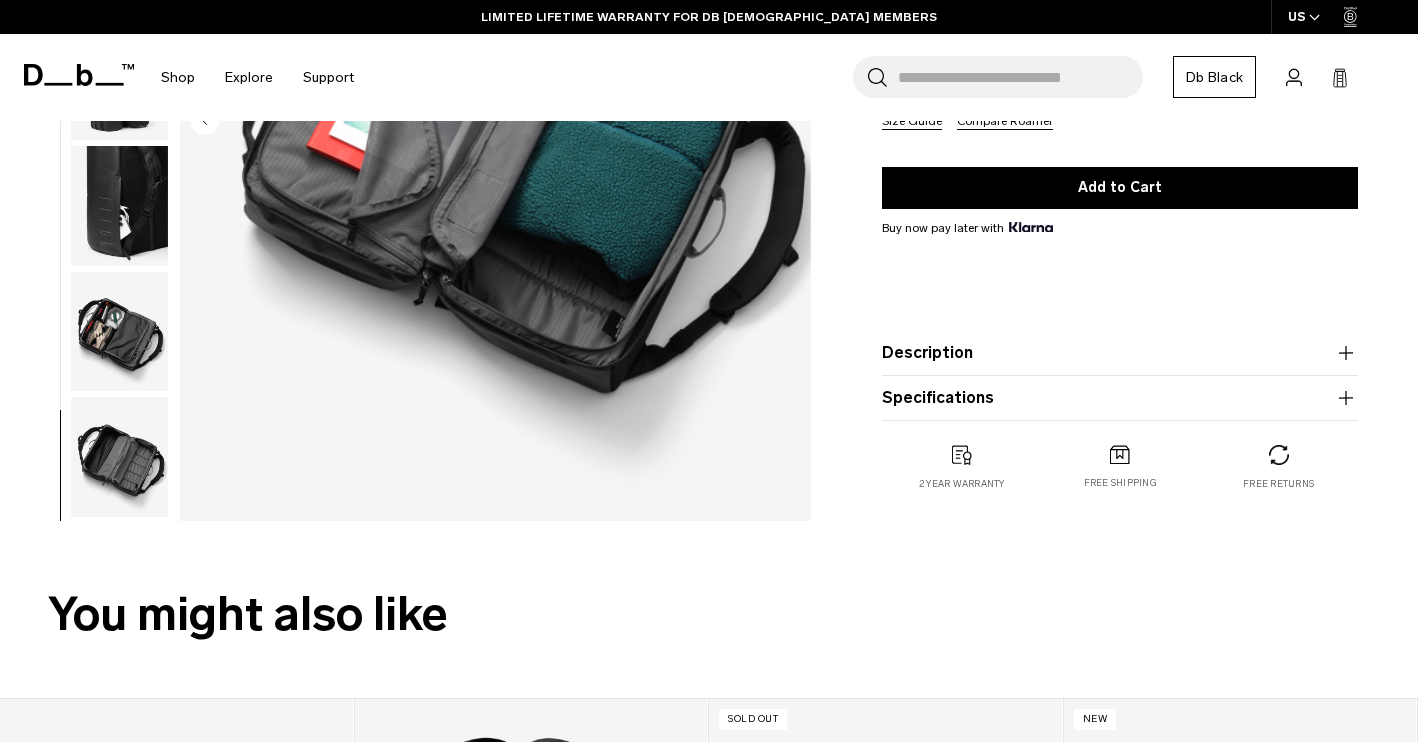 scroll, scrollTop: 104, scrollLeft: 0, axis: vertical 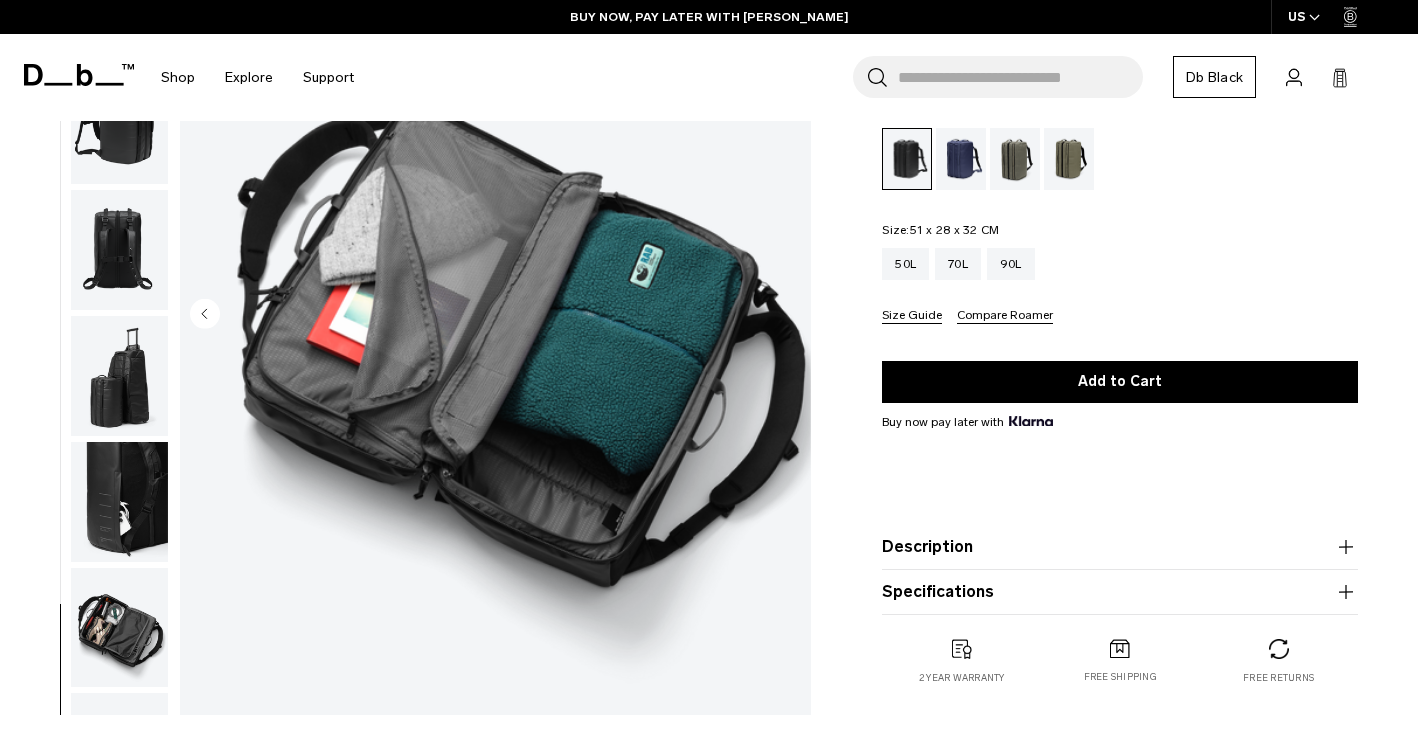 click on "Description" at bounding box center [1120, 547] 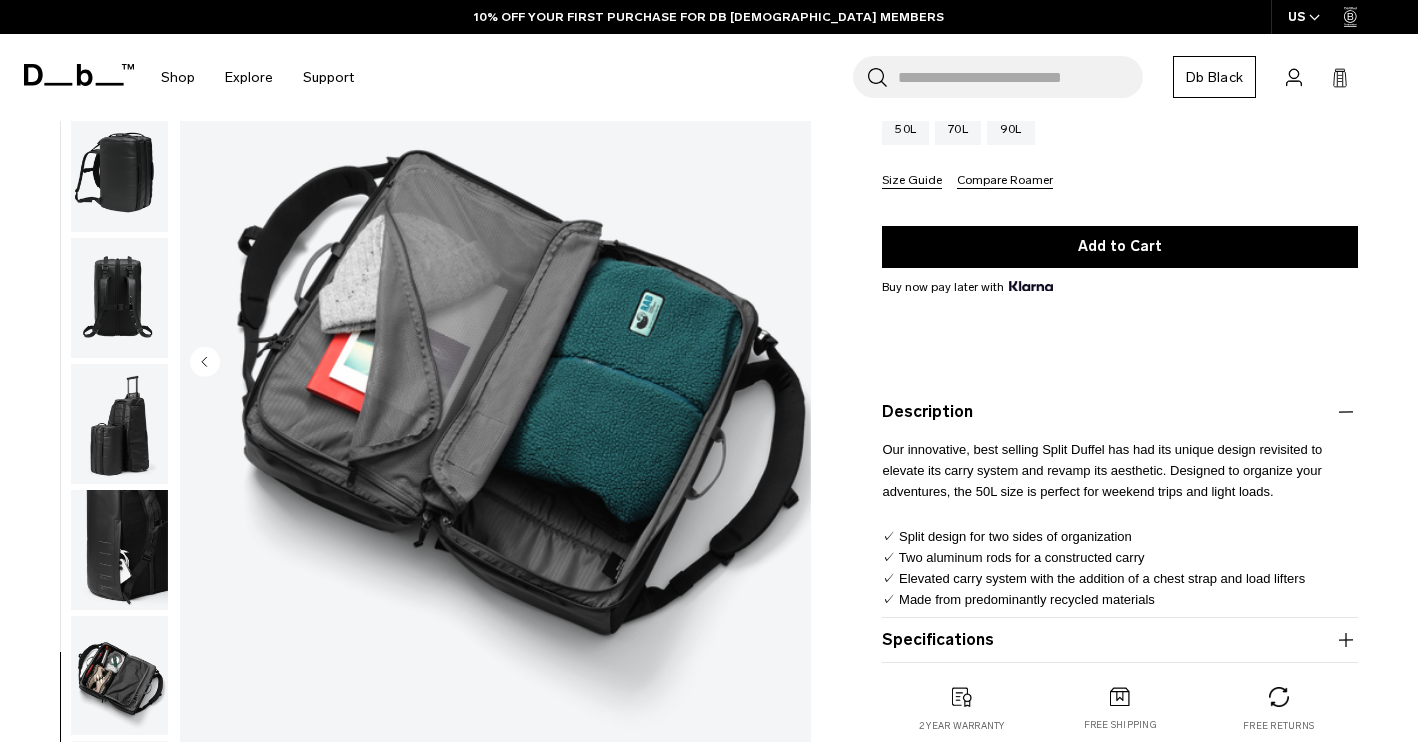 scroll, scrollTop: 257, scrollLeft: 0, axis: vertical 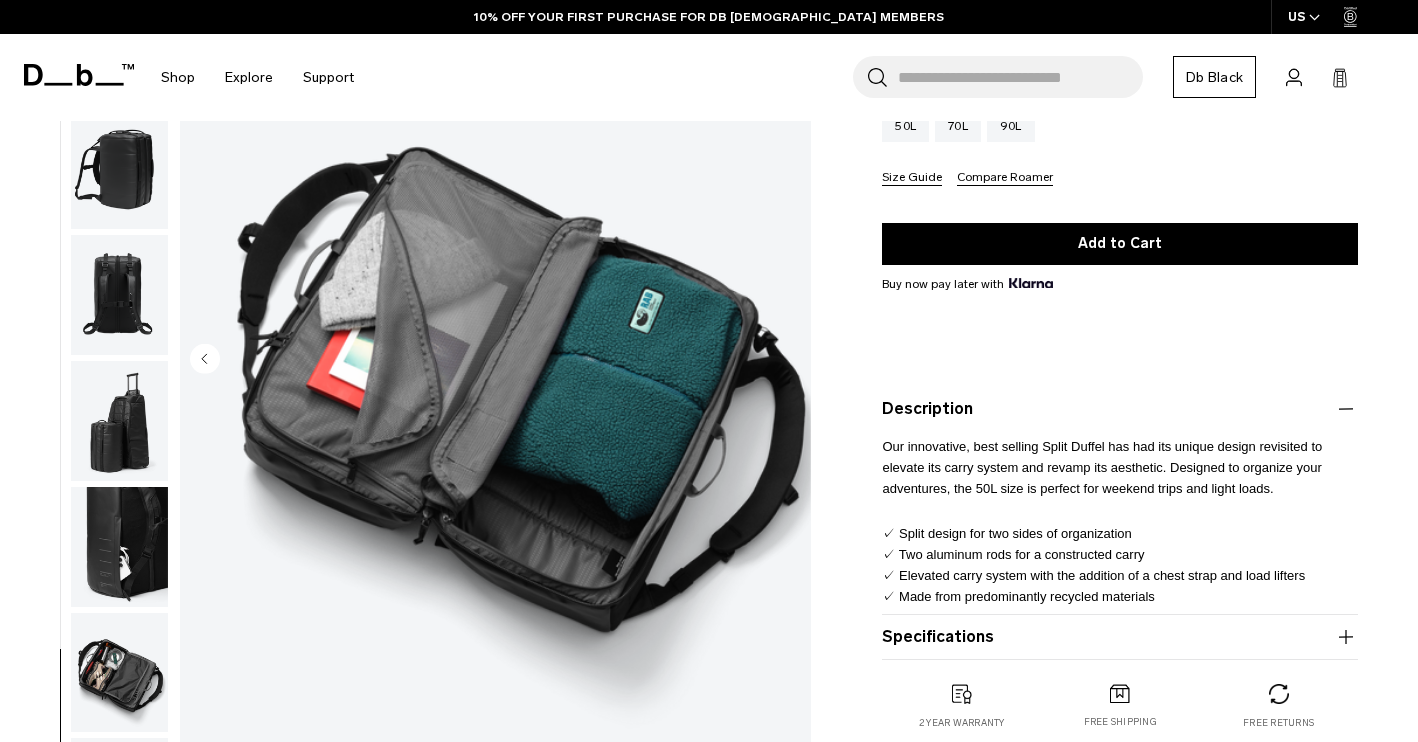 click on "Specifications
Volume  50 Litres
Dimensions   51 x 28 x 32 CM (H x W x D)
Weight  1.8 KG" at bounding box center [1120, 637] 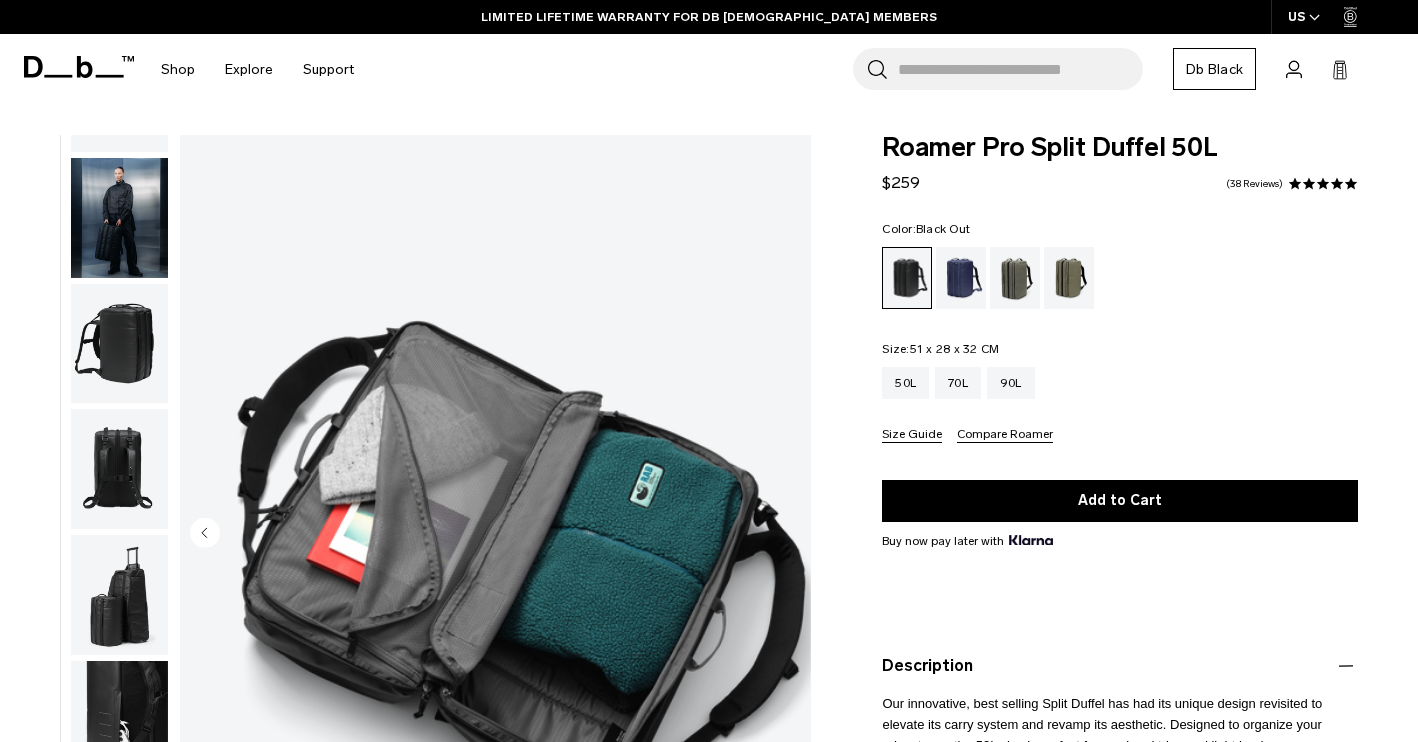 scroll, scrollTop: 0, scrollLeft: 0, axis: both 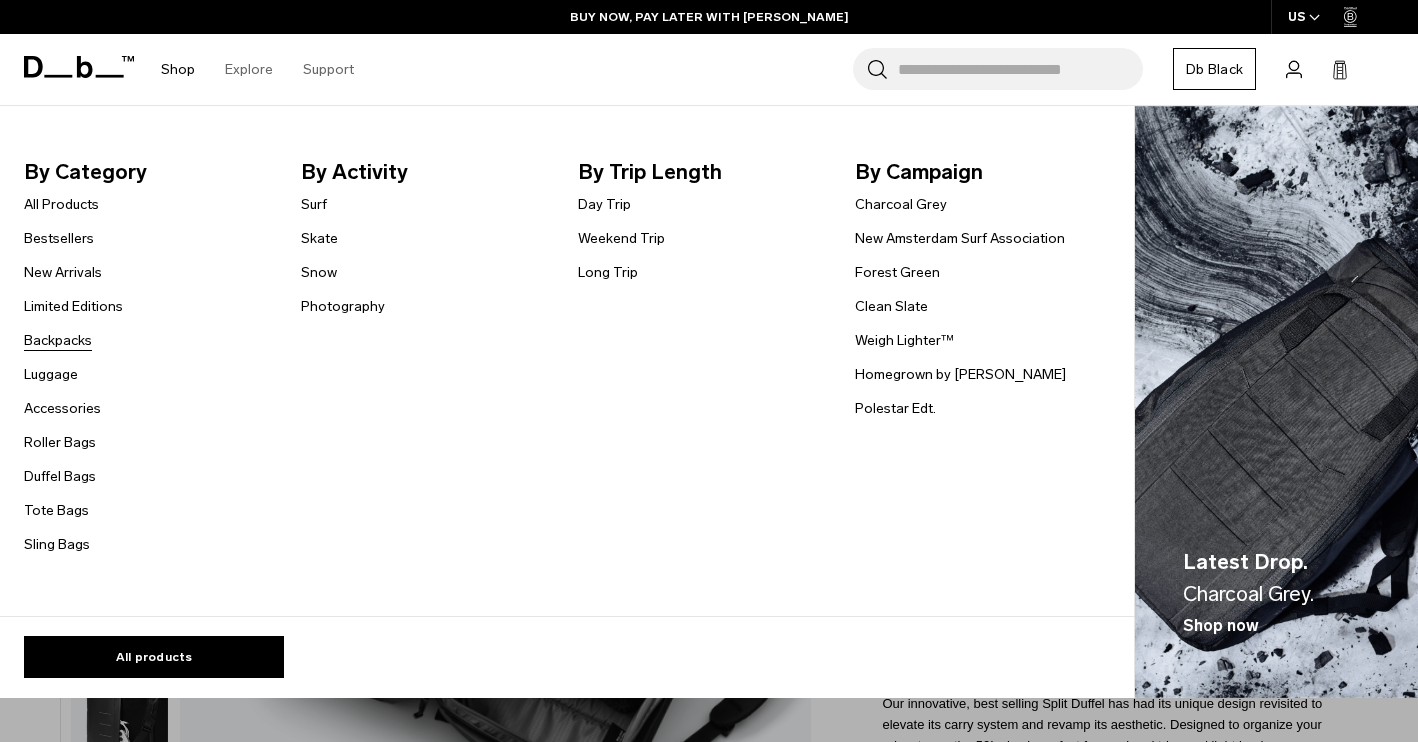 click on "Backpacks" at bounding box center (58, 340) 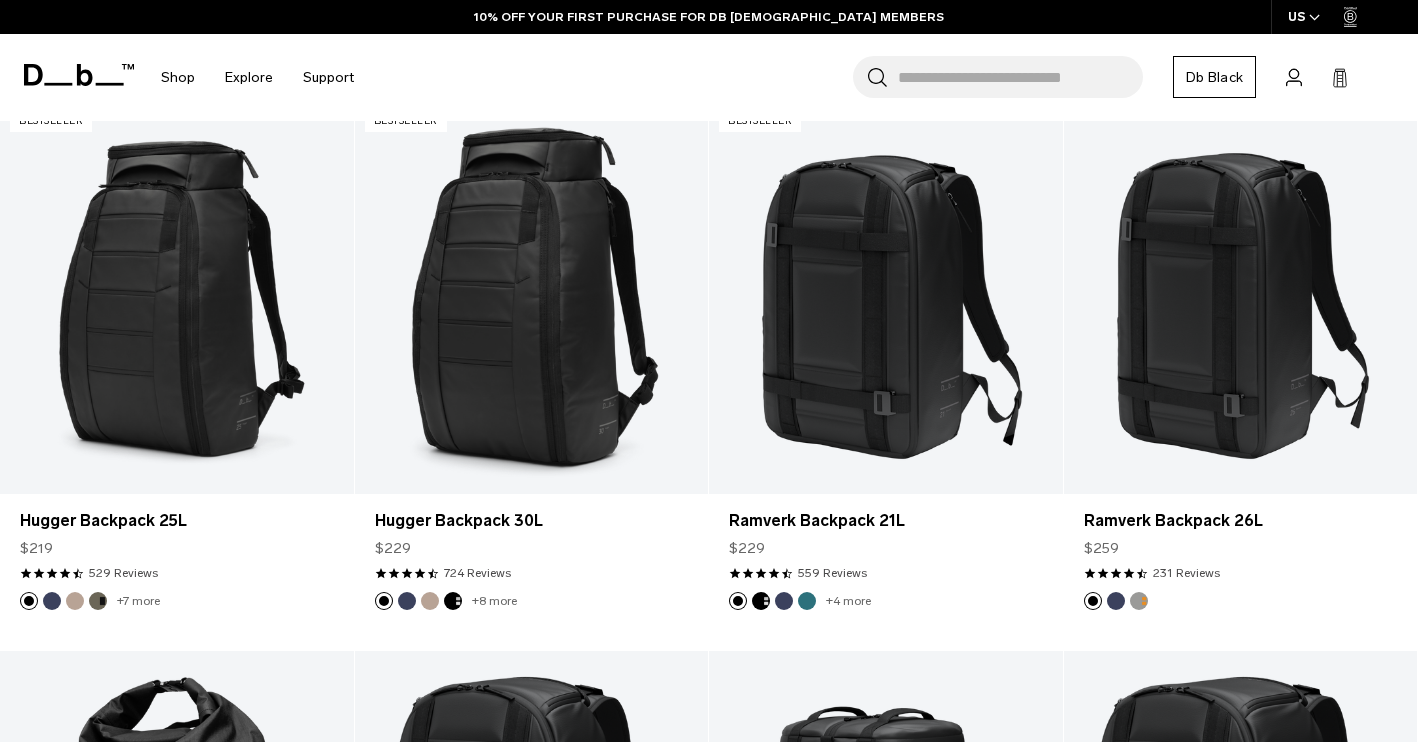 scroll, scrollTop: 407, scrollLeft: 0, axis: vertical 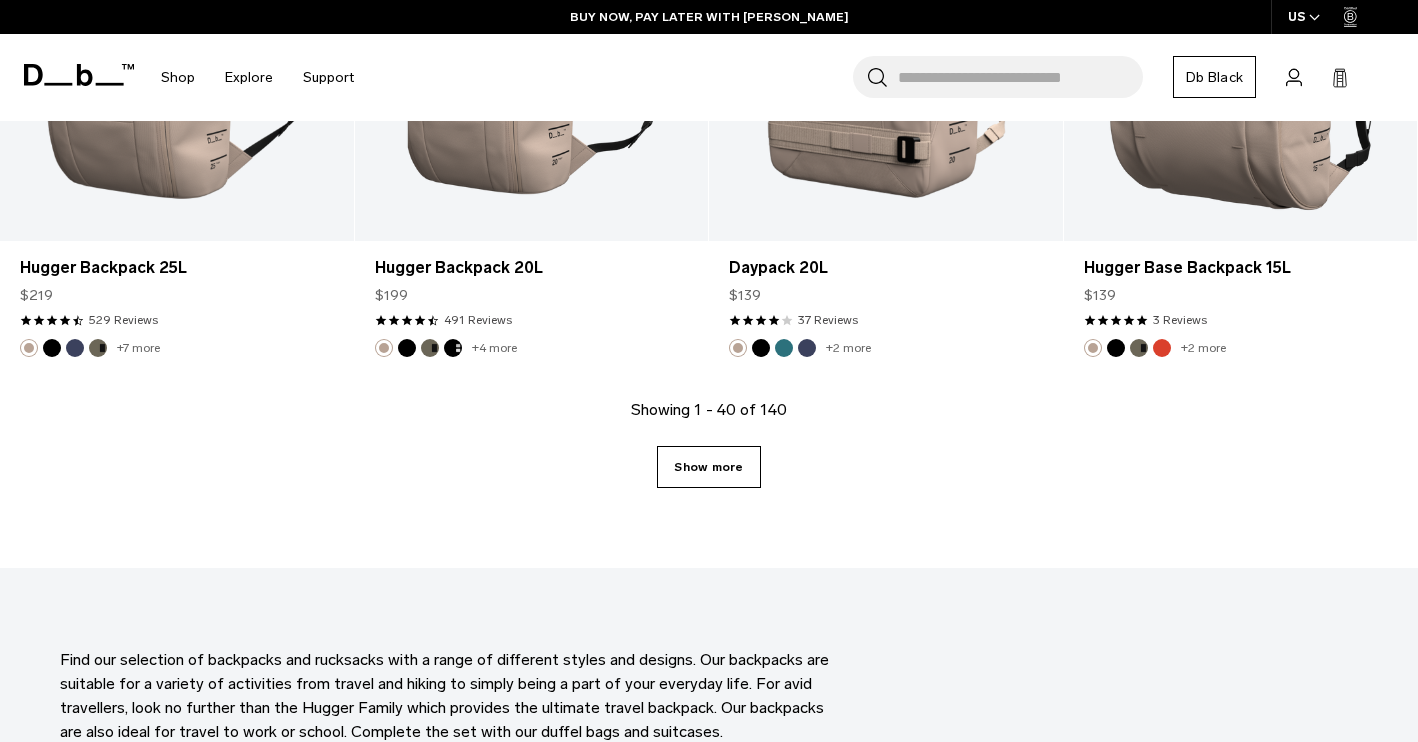 click on "Show more" at bounding box center (708, 467) 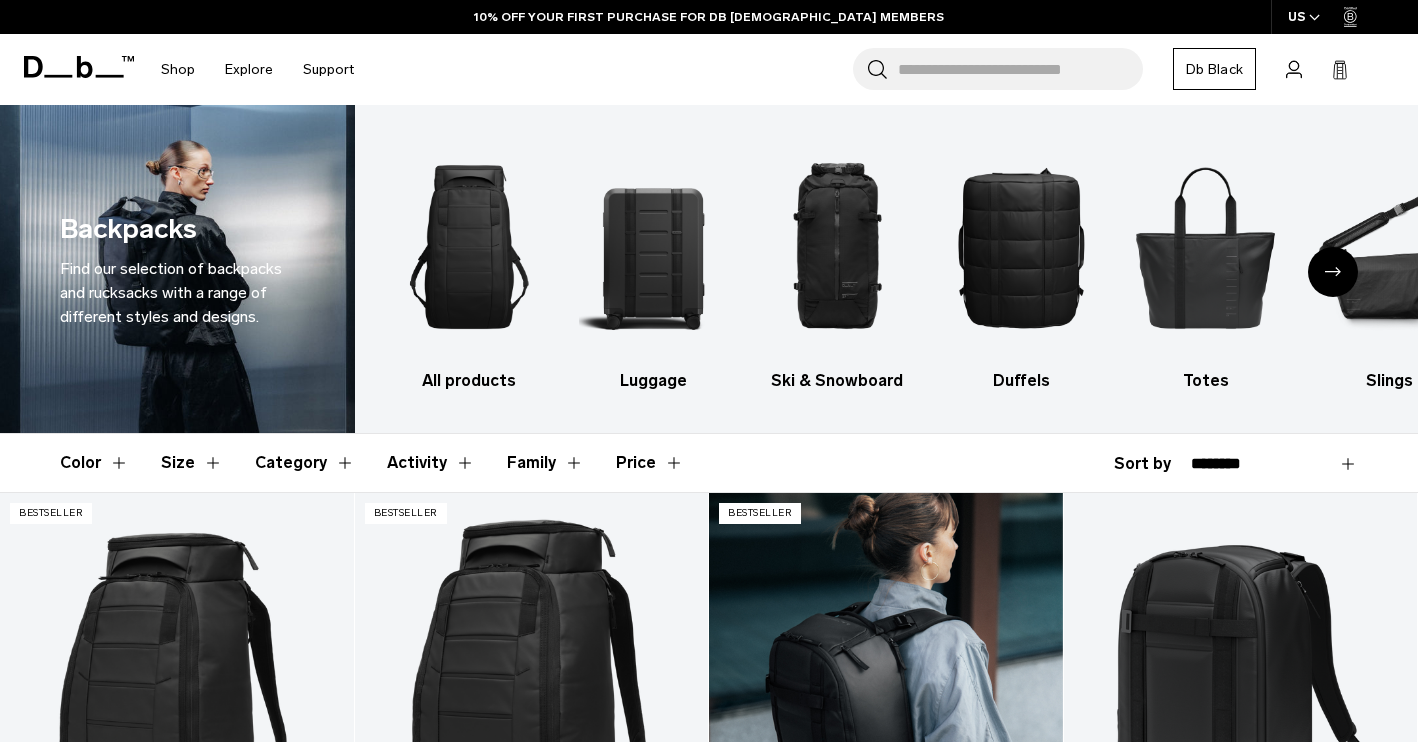 scroll, scrollTop: 0, scrollLeft: 0, axis: both 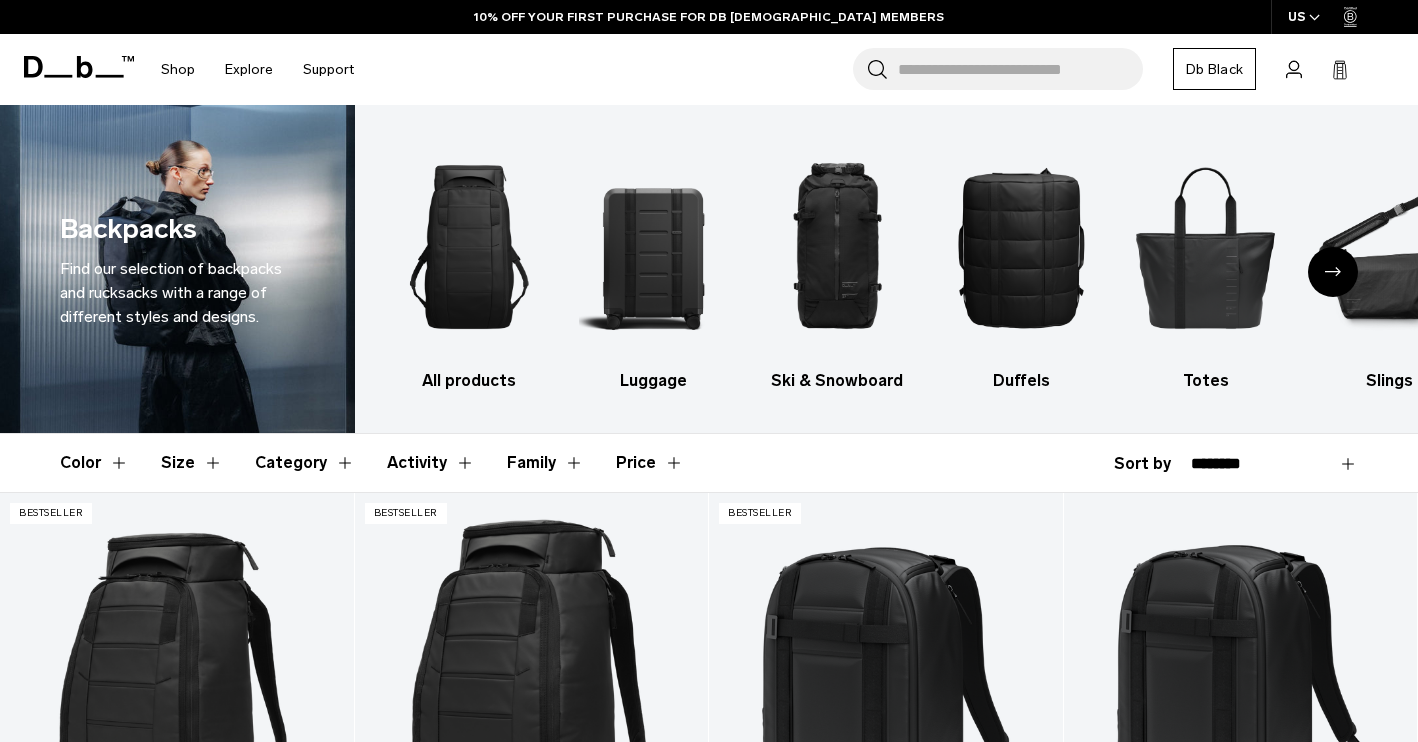 click on "Size" at bounding box center [192, 463] 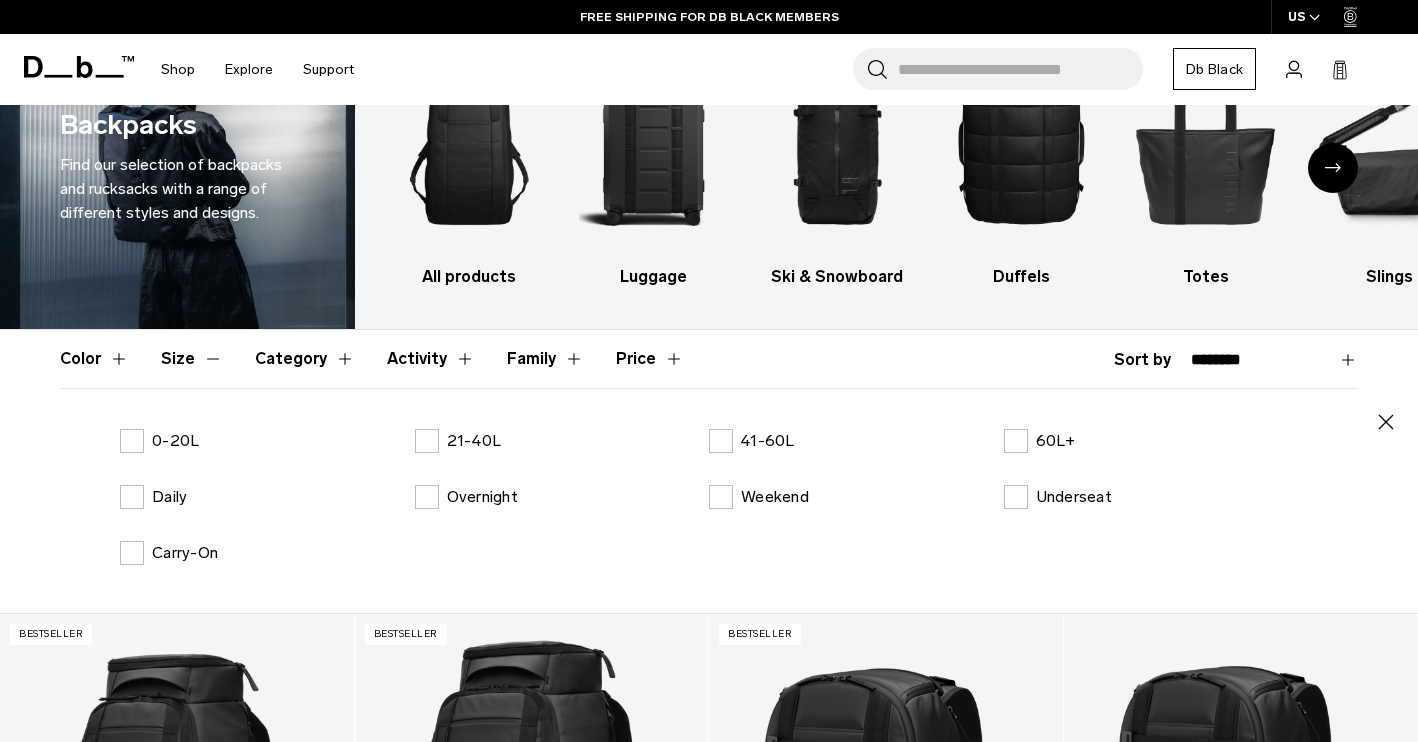 scroll, scrollTop: 115, scrollLeft: 0, axis: vertical 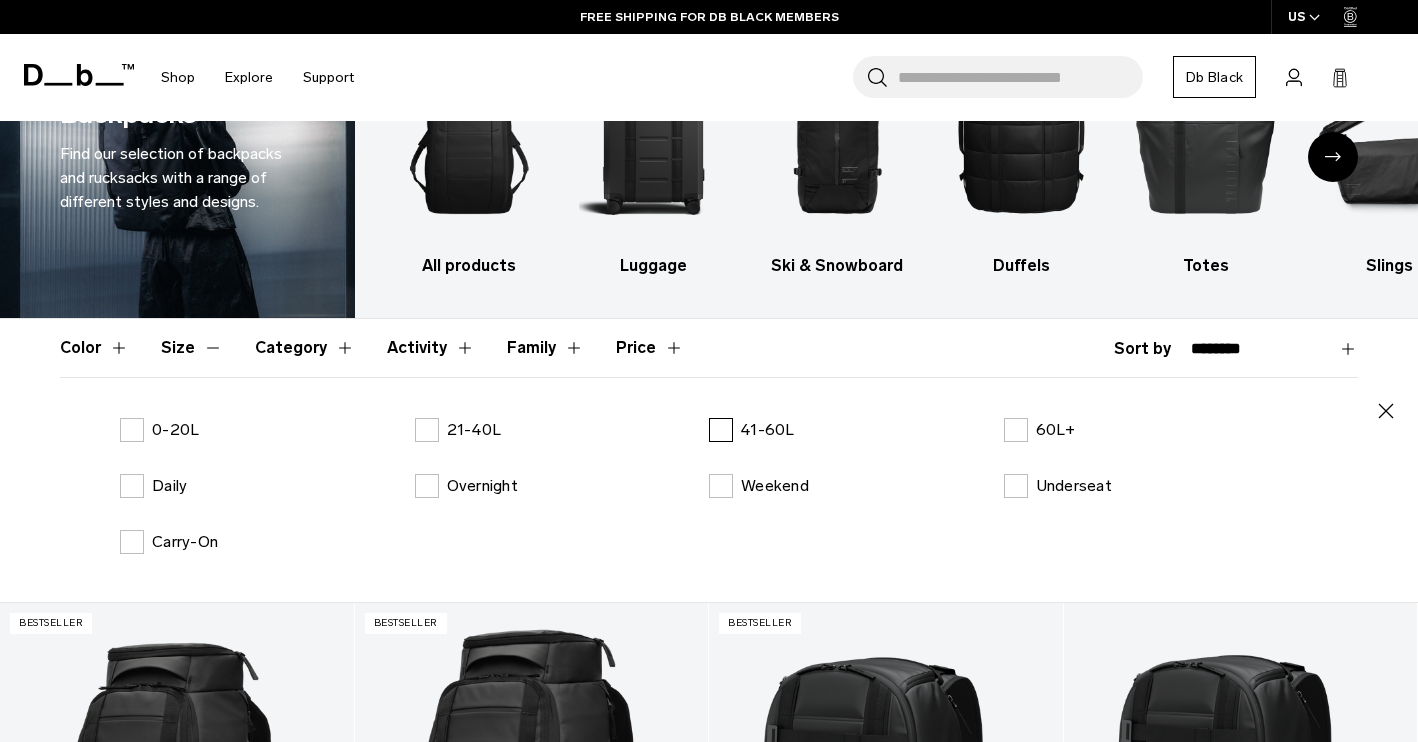 click on "41-60L" at bounding box center [752, 430] 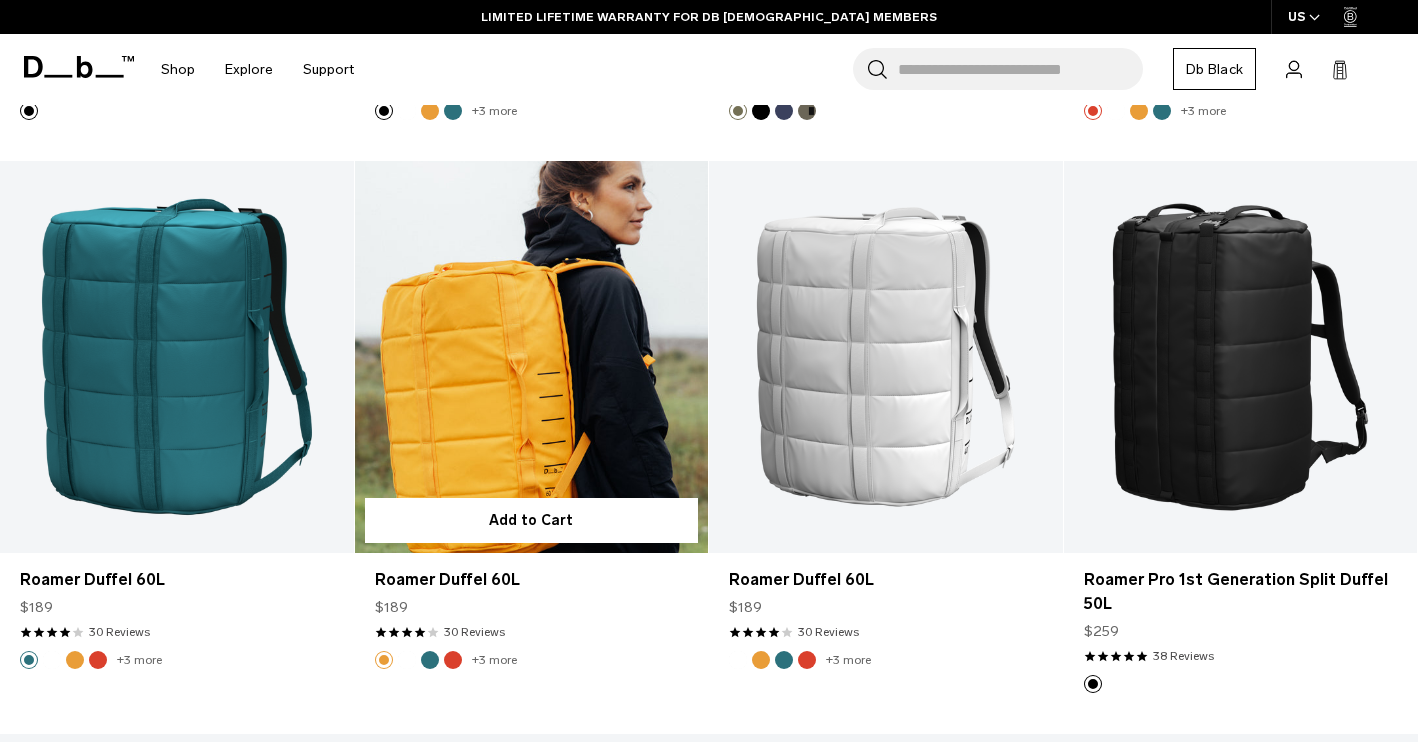 scroll, scrollTop: 1725, scrollLeft: 0, axis: vertical 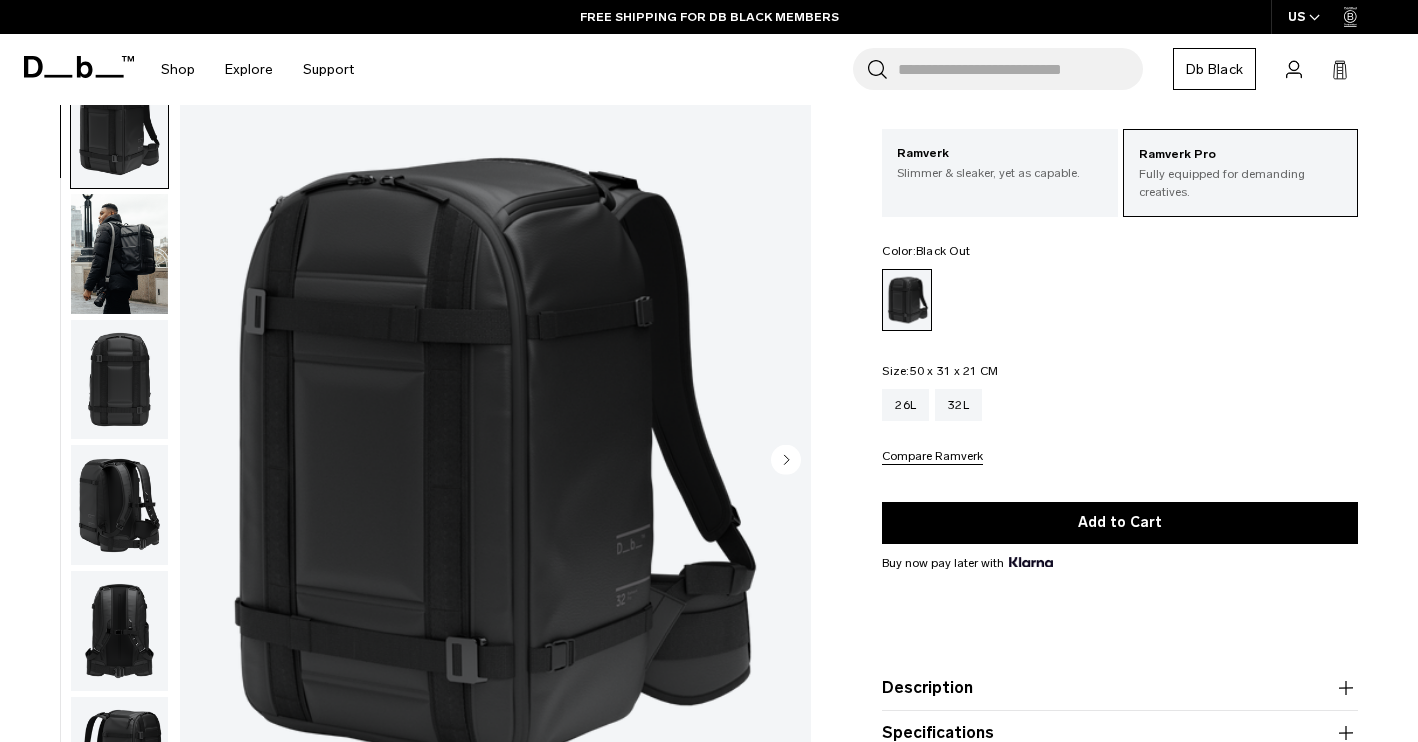 click at bounding box center [119, 253] 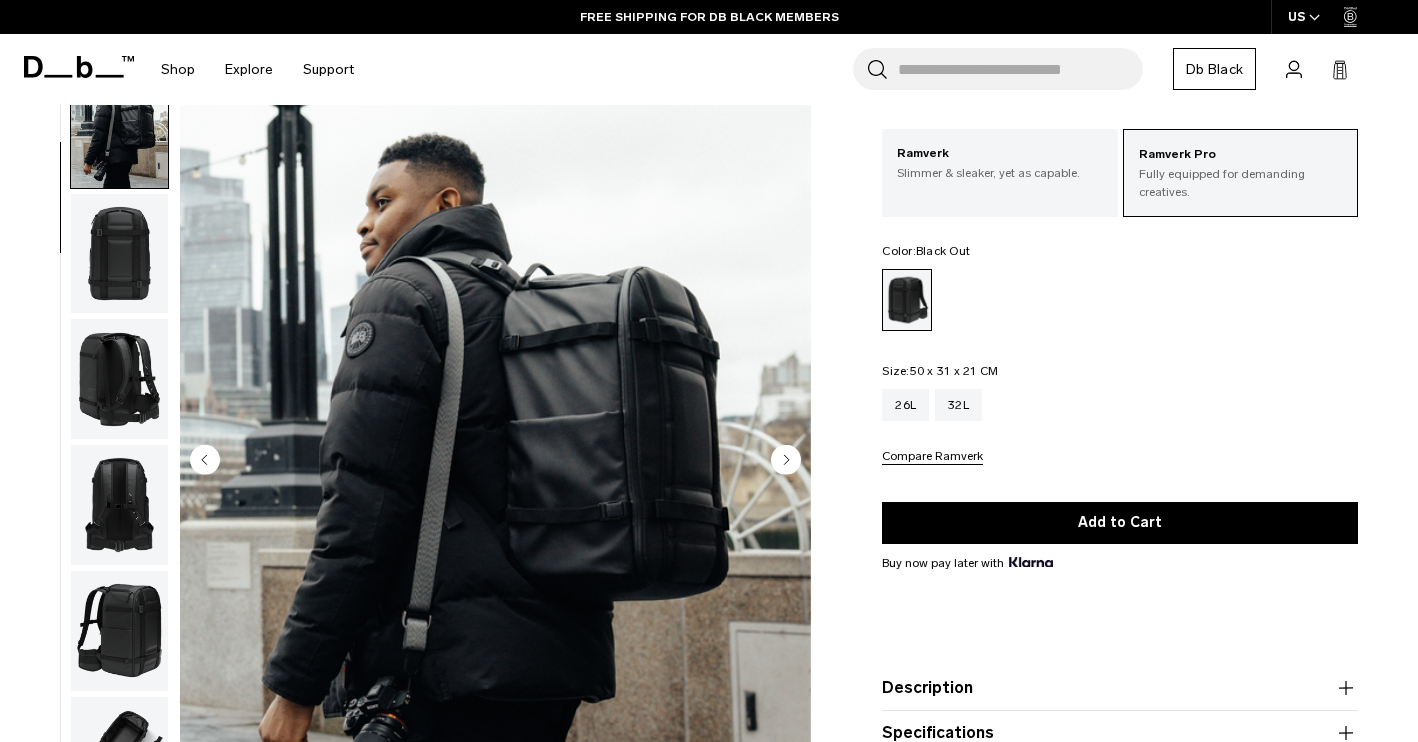 scroll, scrollTop: 127, scrollLeft: 0, axis: vertical 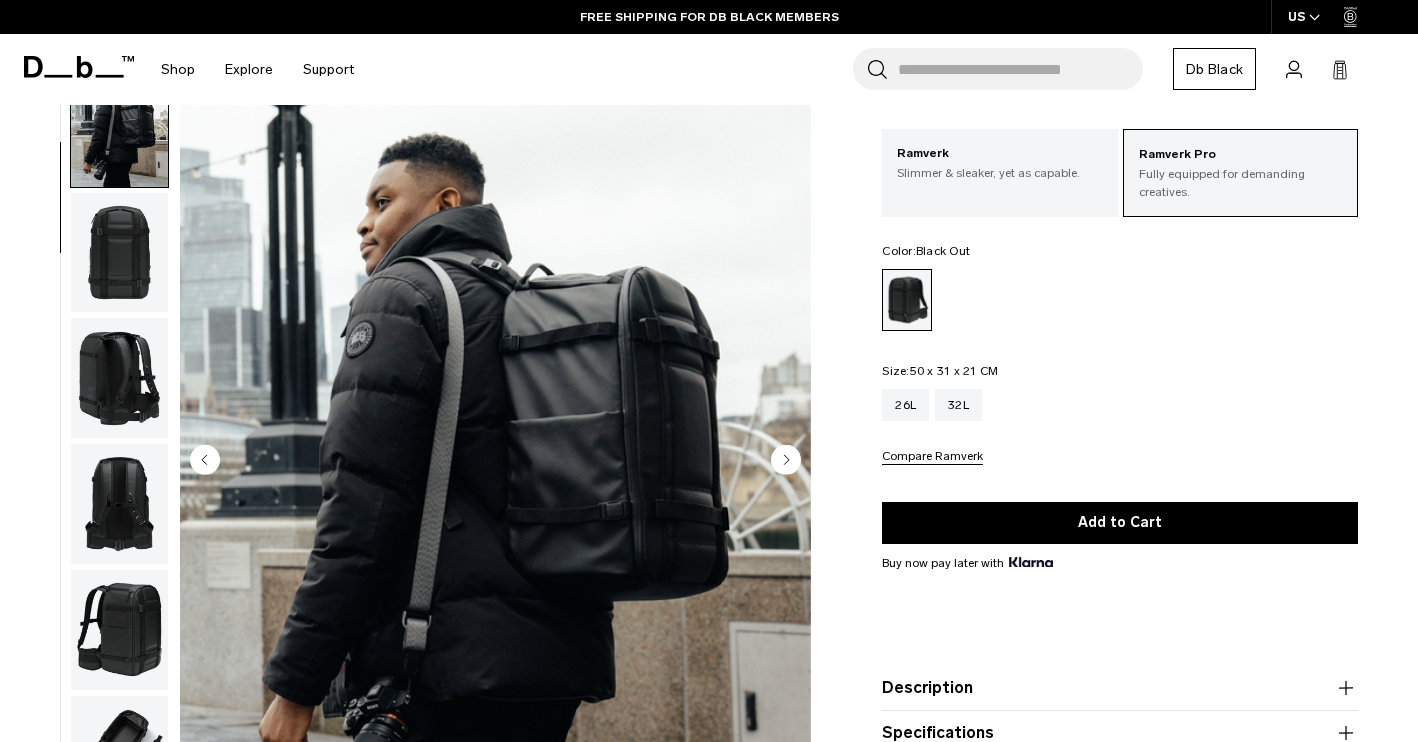 click at bounding box center [119, 252] 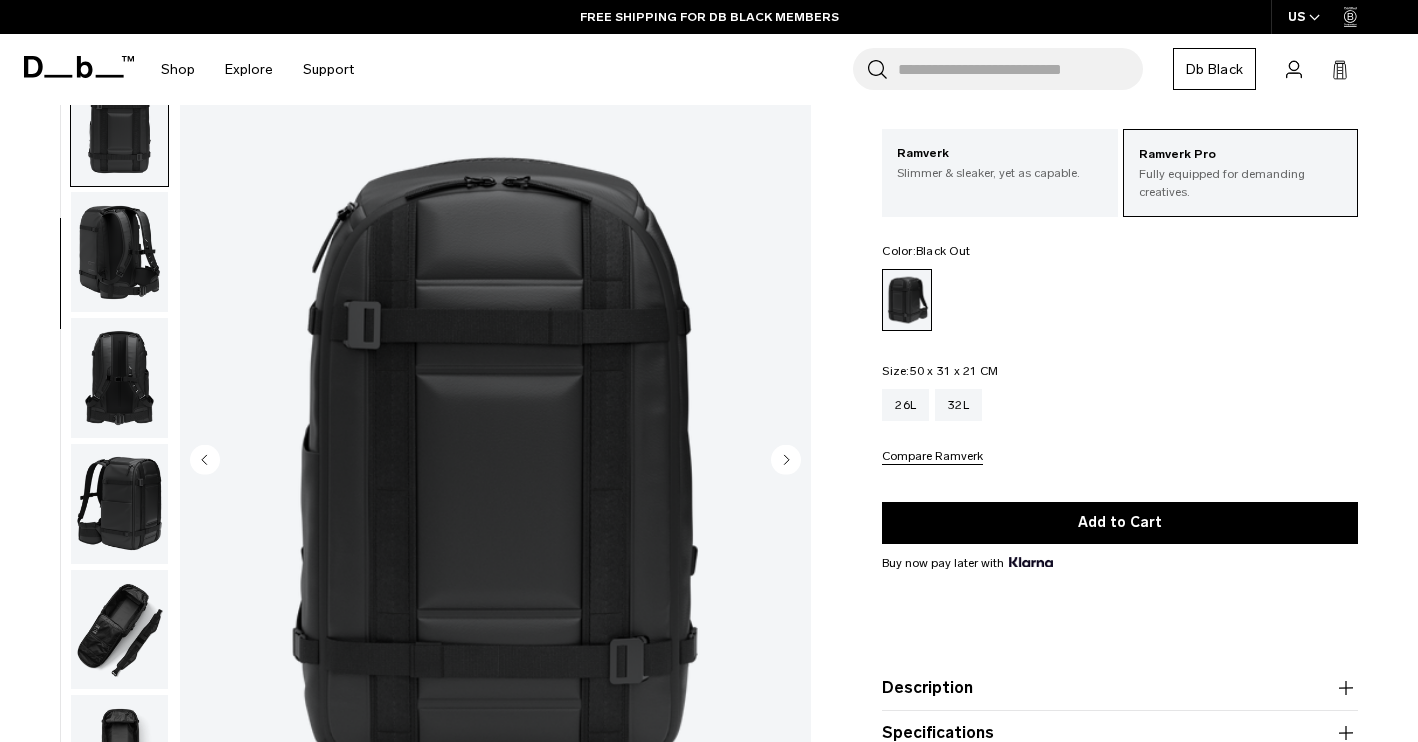 scroll, scrollTop: 255, scrollLeft: 0, axis: vertical 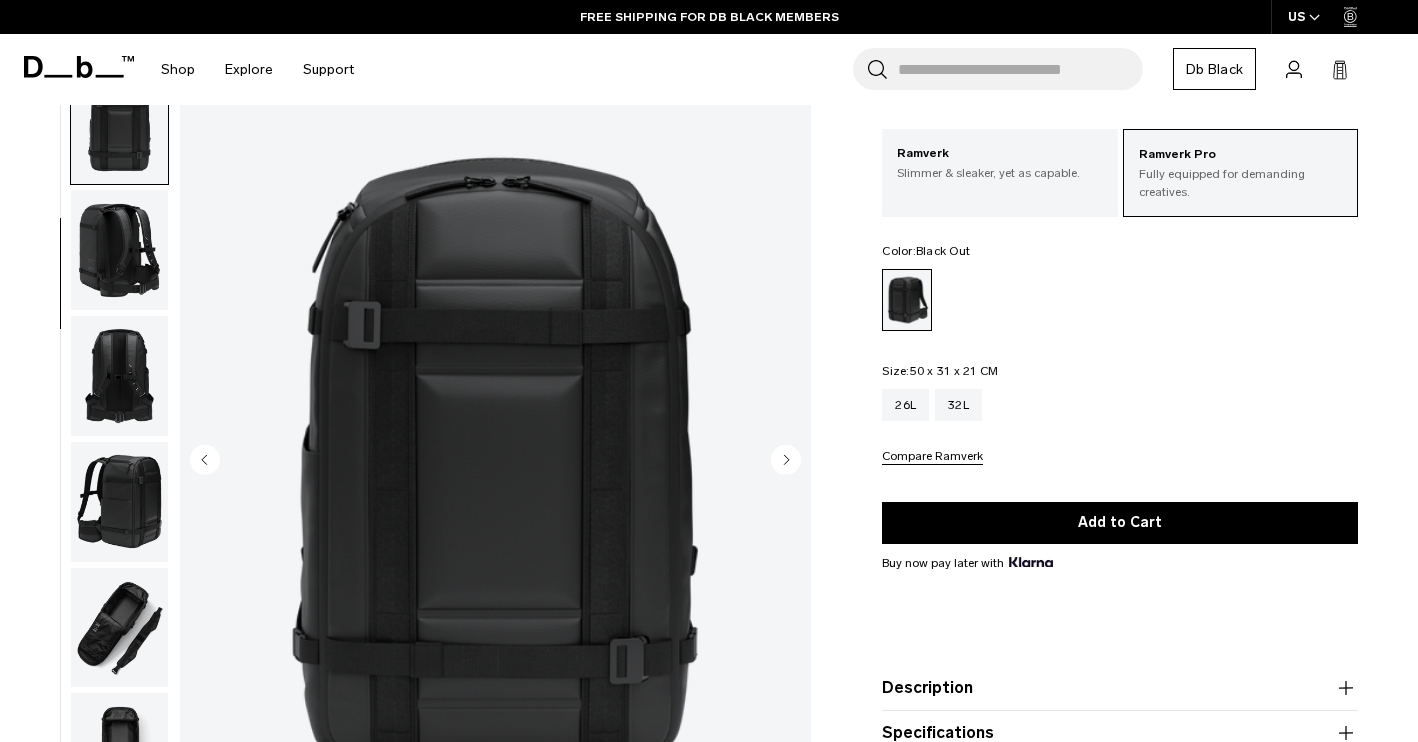 click at bounding box center [119, 250] 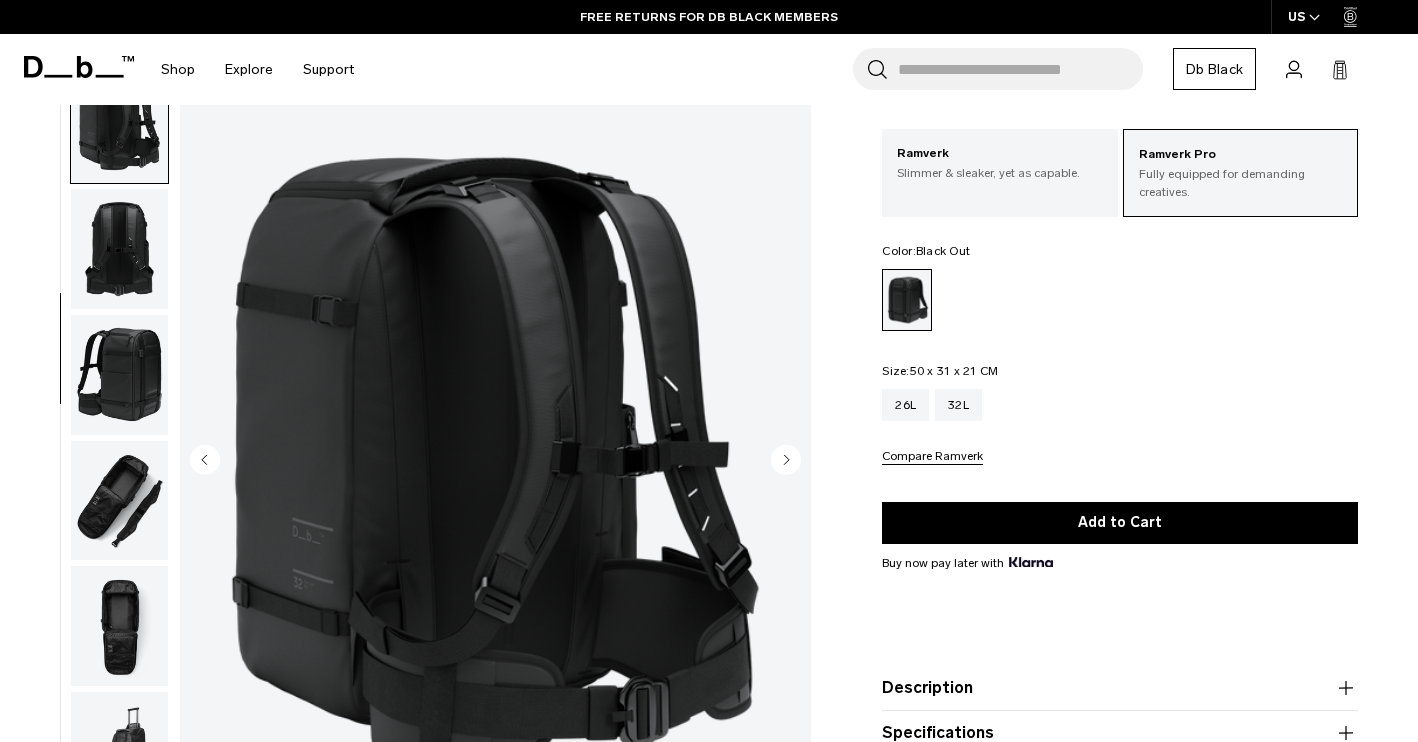 click at bounding box center [119, 249] 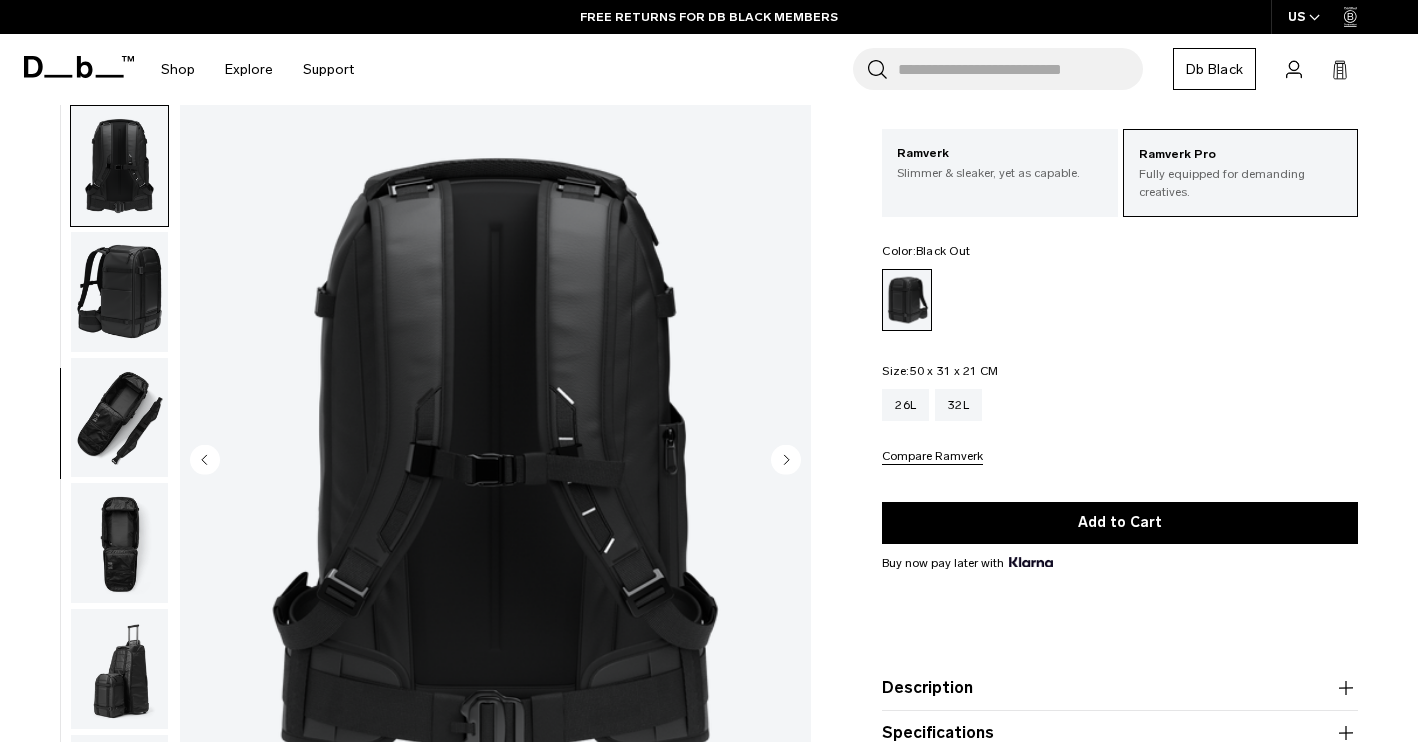 click at bounding box center [119, 292] 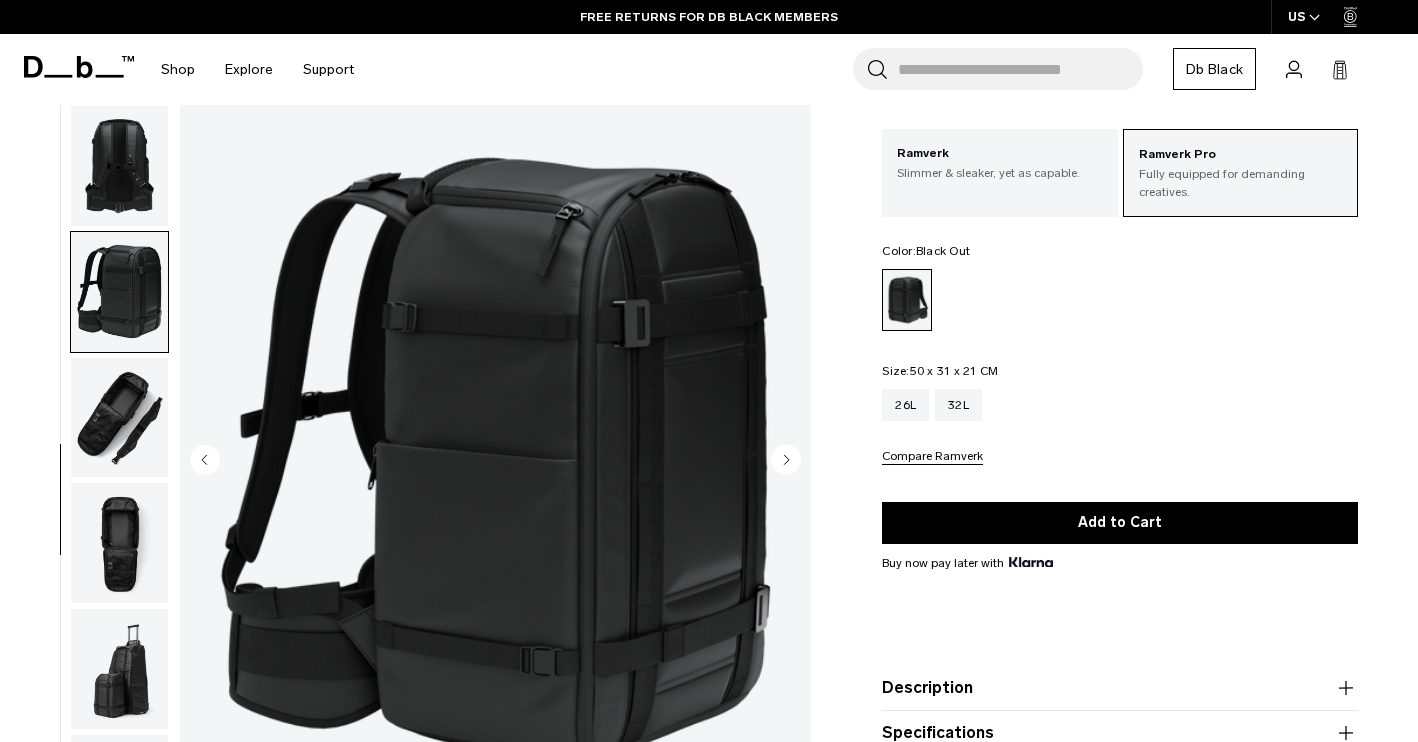 click at bounding box center (119, 417) 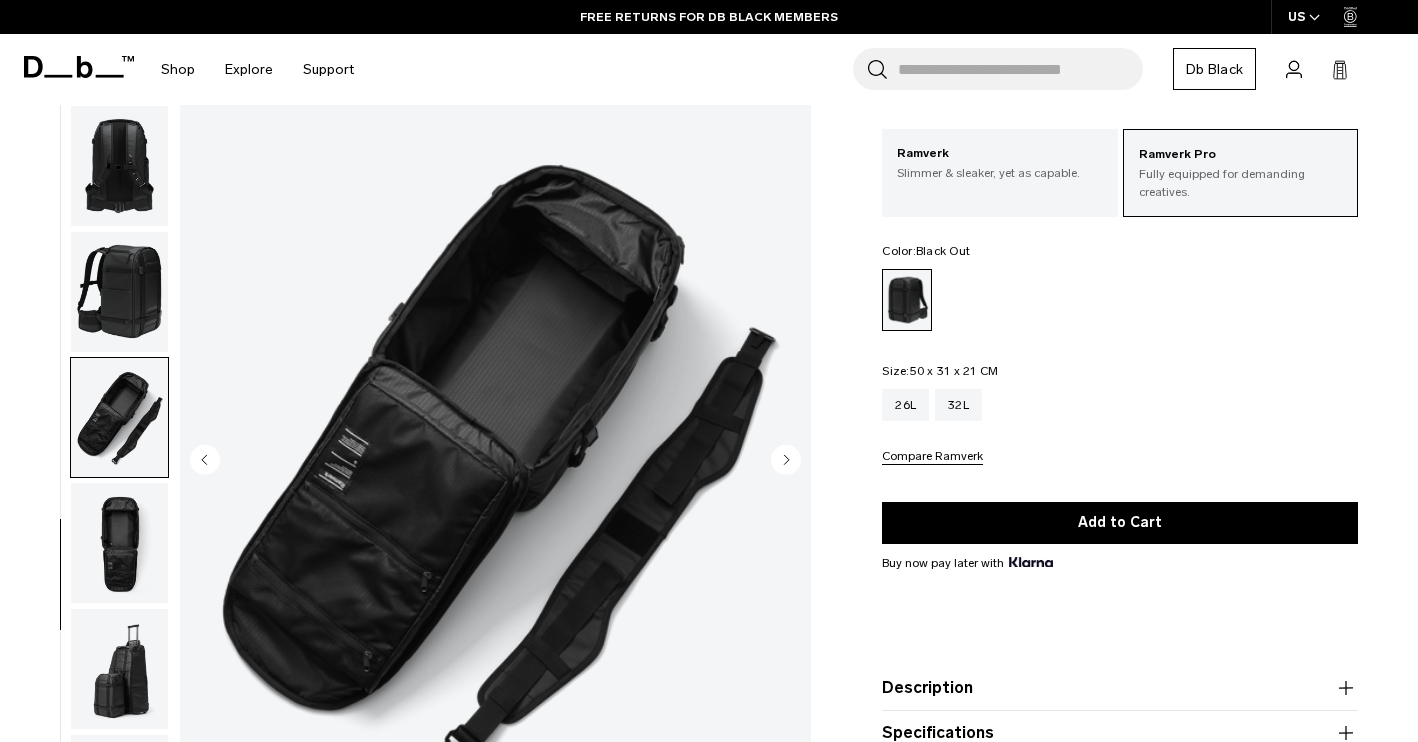 click at bounding box center (119, 543) 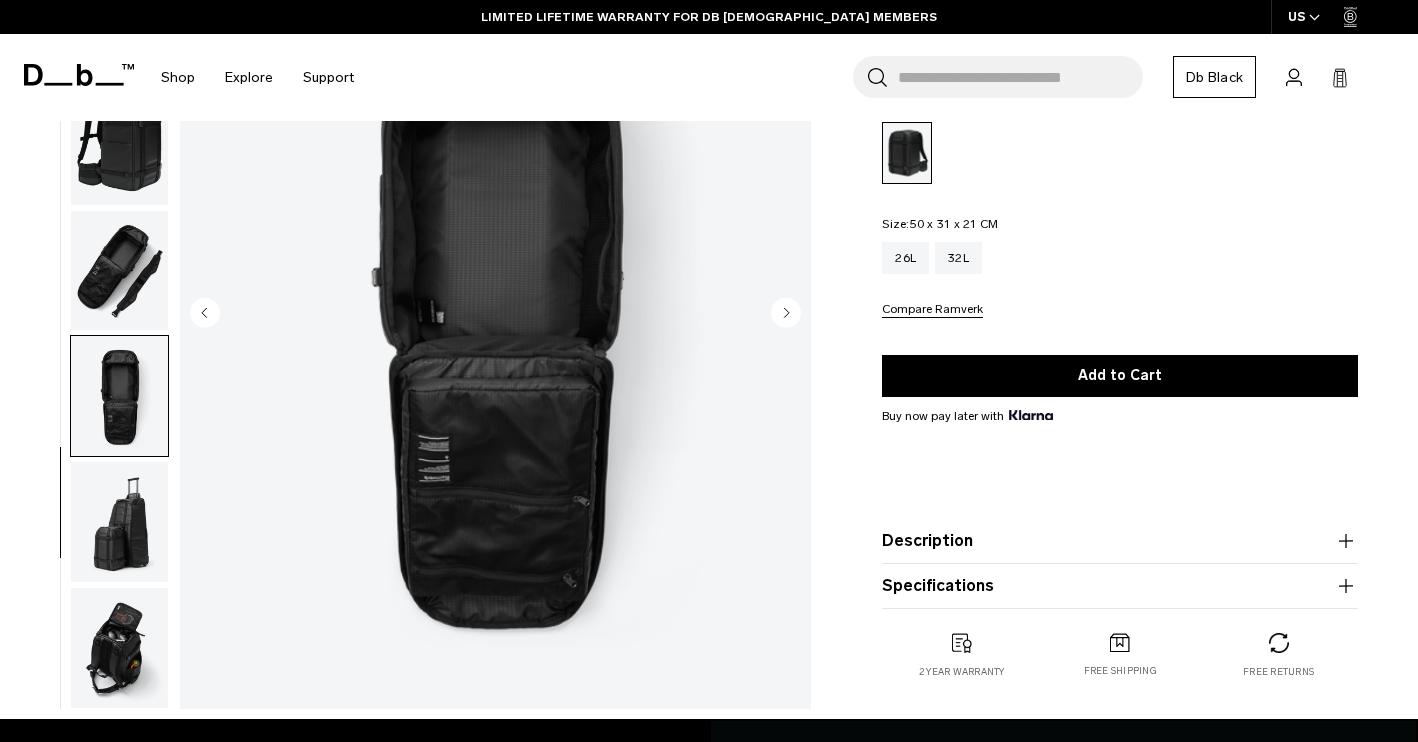scroll, scrollTop: 242, scrollLeft: 0, axis: vertical 